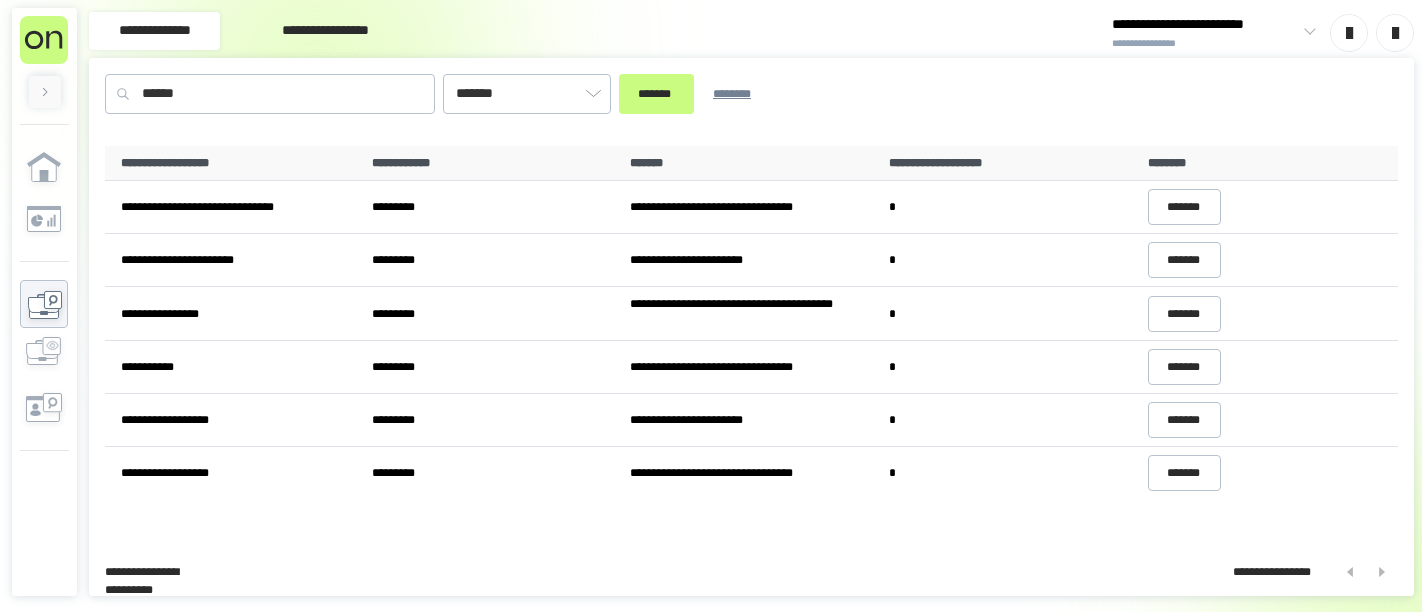 scroll, scrollTop: 0, scrollLeft: 0, axis: both 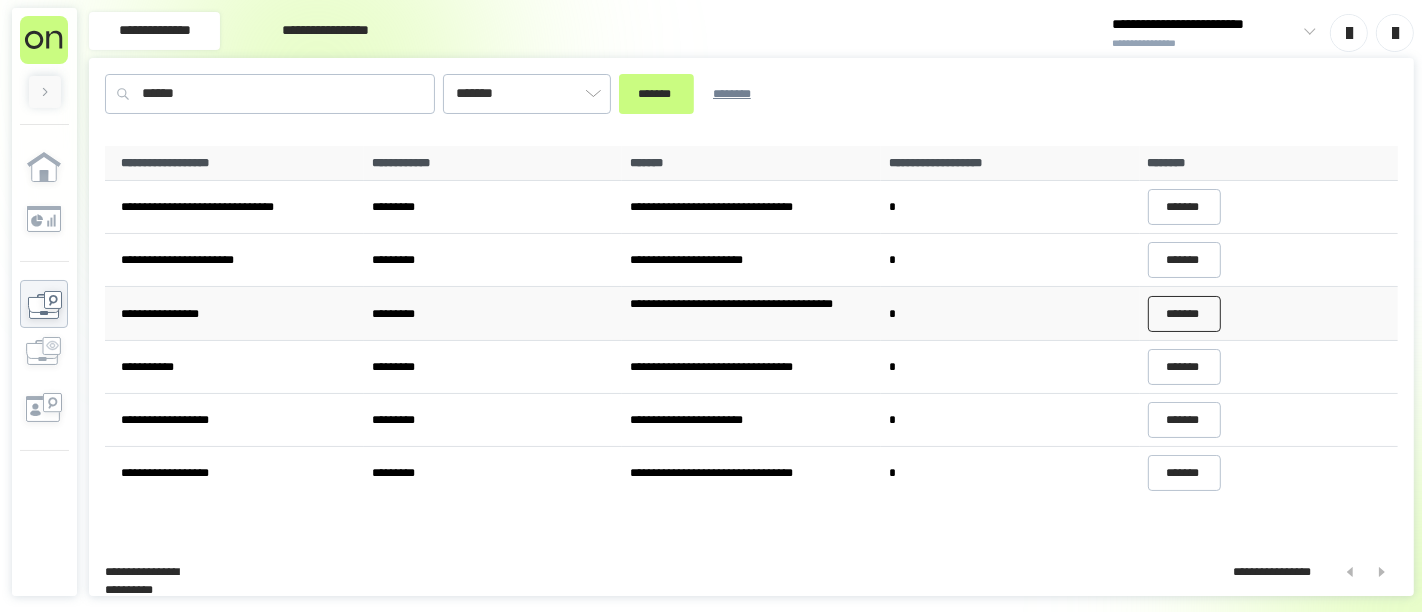 click on "*******" at bounding box center [1185, 314] 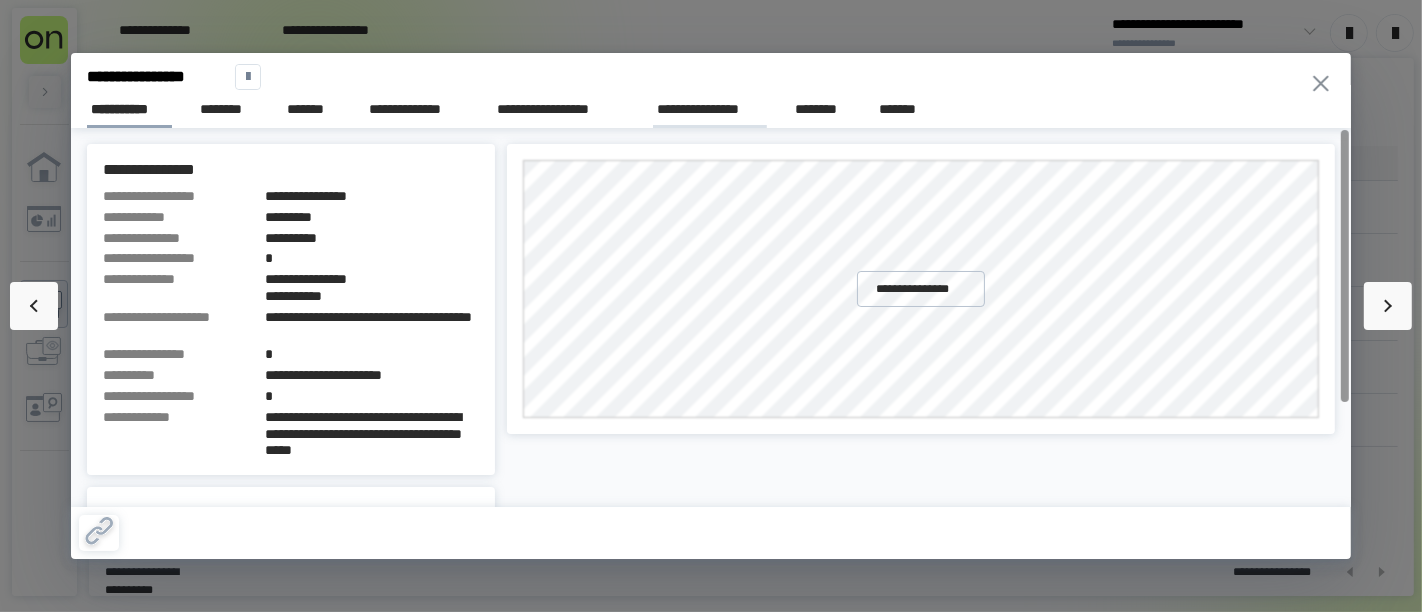 click on "**********" at bounding box center (710, 109) 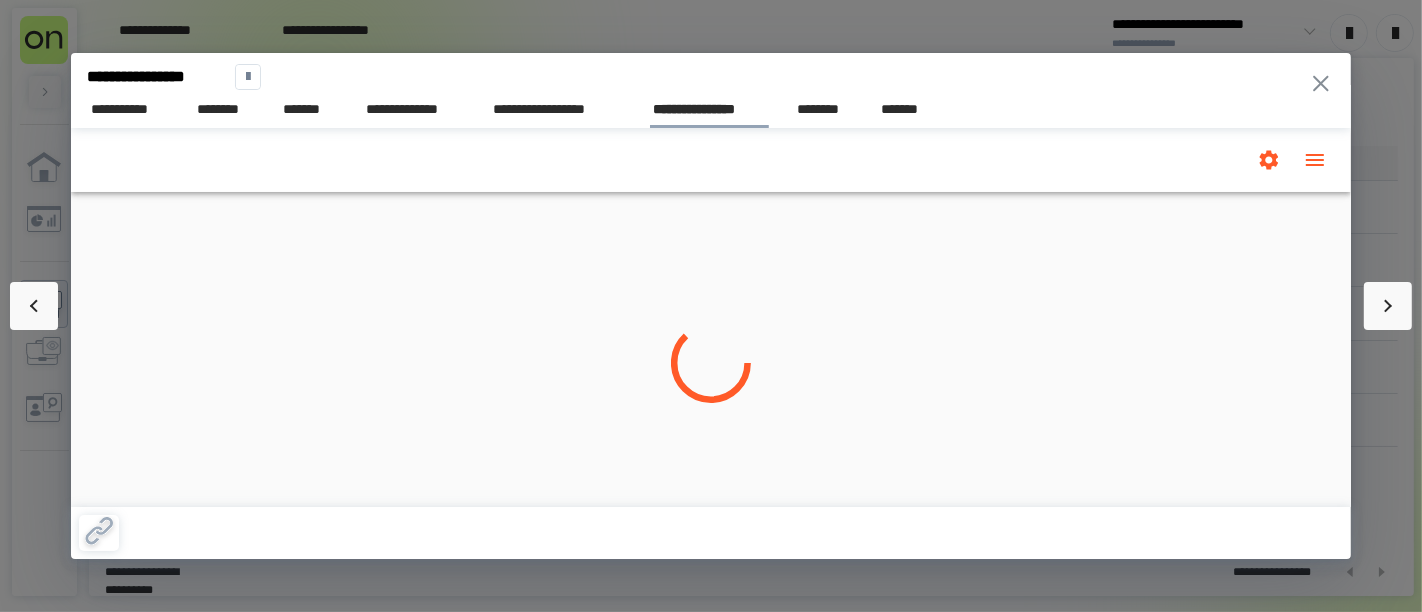 scroll, scrollTop: 0, scrollLeft: 0, axis: both 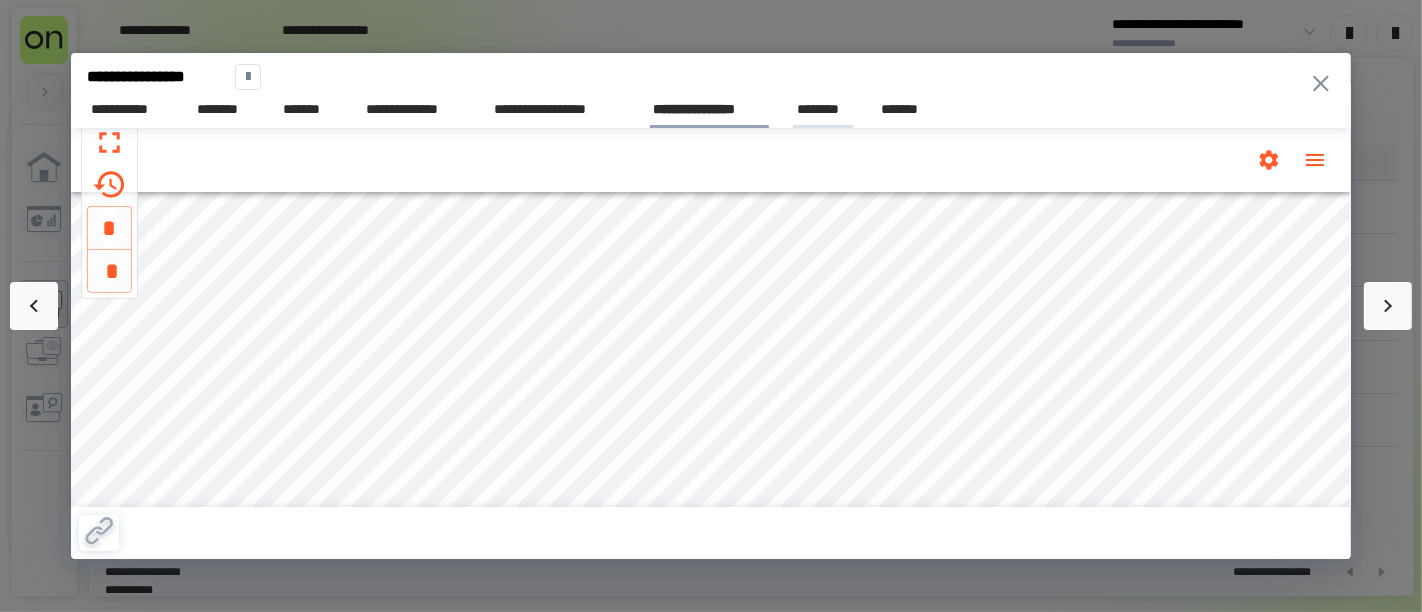 click on "********" at bounding box center (823, 109) 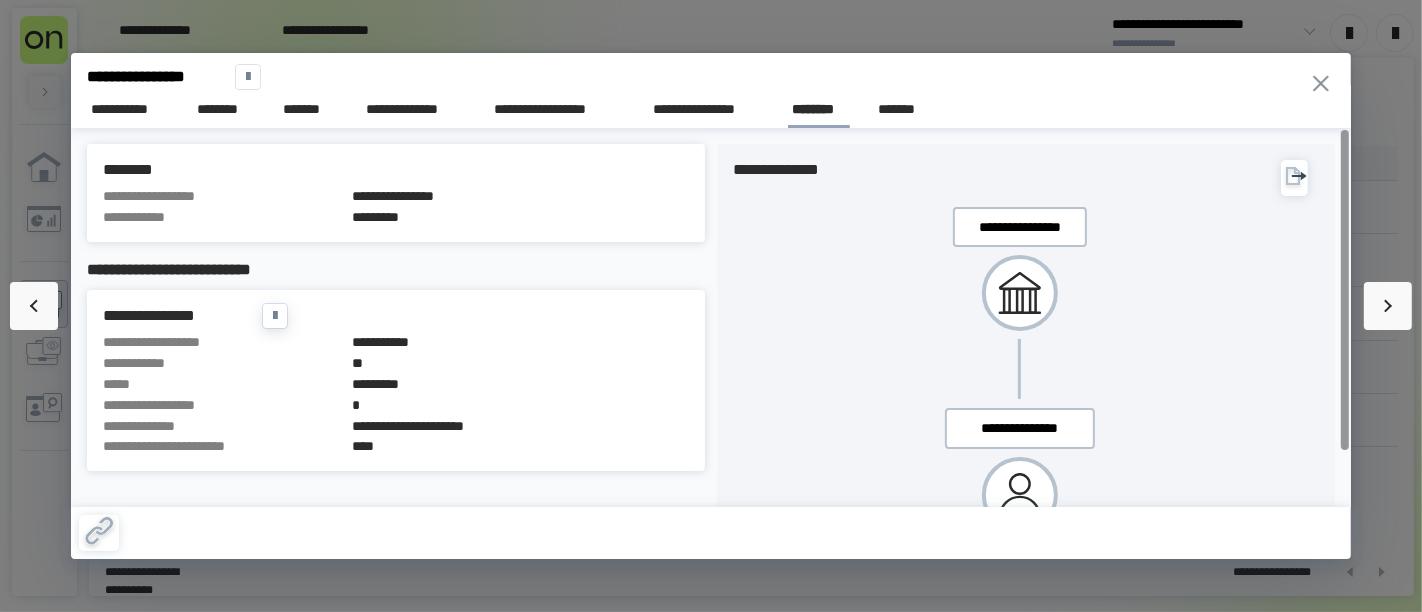 scroll, scrollTop: 0, scrollLeft: 0, axis: both 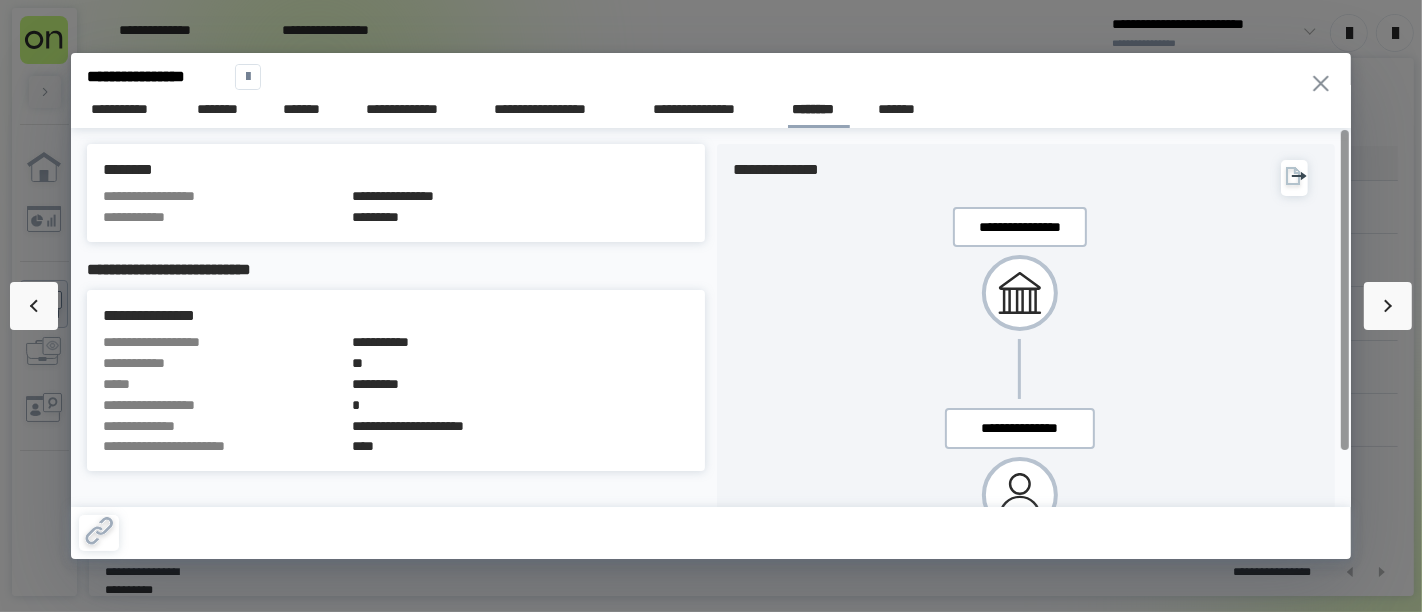 click on "[FIRST] [LAST] [LAST] [LAST] [LAST] [LAST] [LAST] [LAST] [LAST] [LAST] [LAST] [LAST] [LAST] [LAST] [LAST] [LAST] [LAST] [LAST] [LAST] [LAST] [LAST] [LAST] [LAST] [LAST] [LAST] [LAST] [LAST] [LAST] [LAST] [LAST] [LAST] [LAST]" at bounding box center [711, 306] 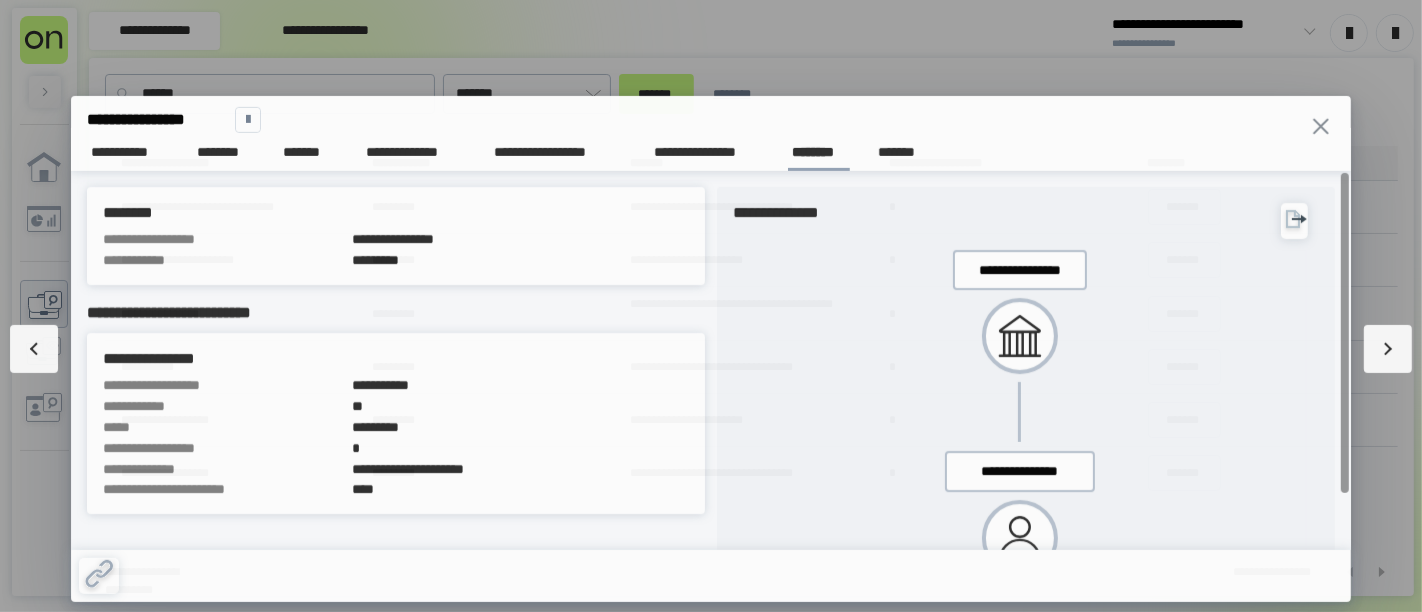 click 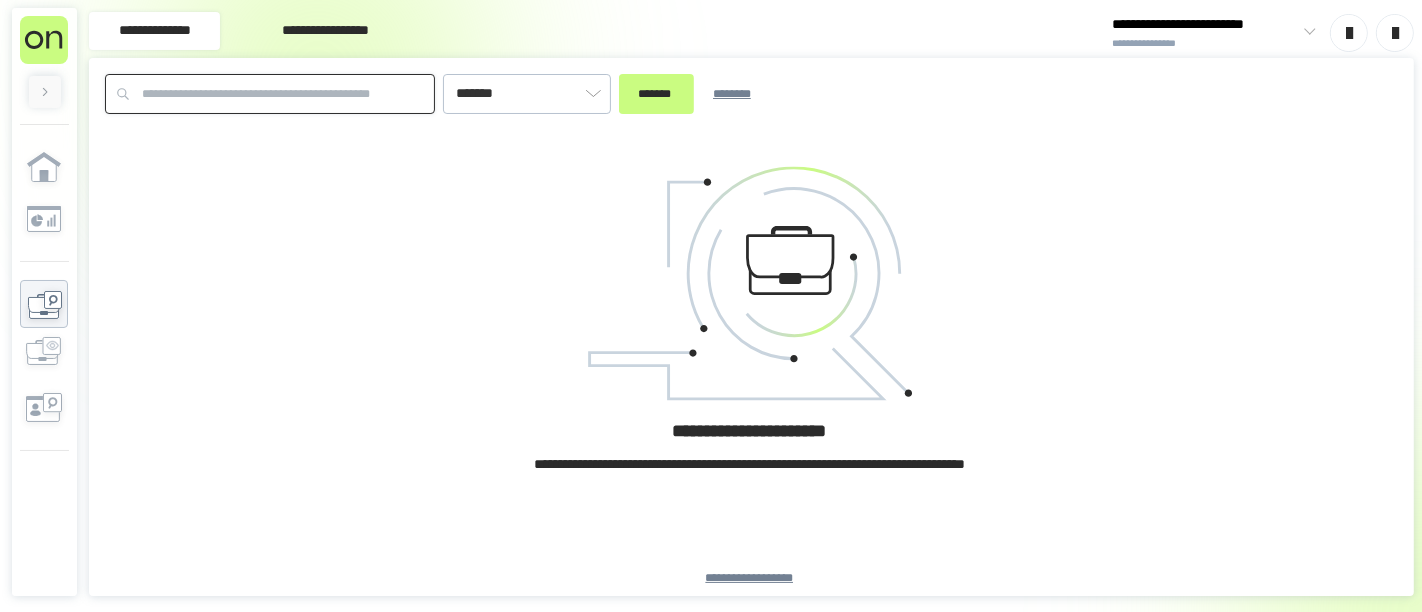 click at bounding box center (270, 94) 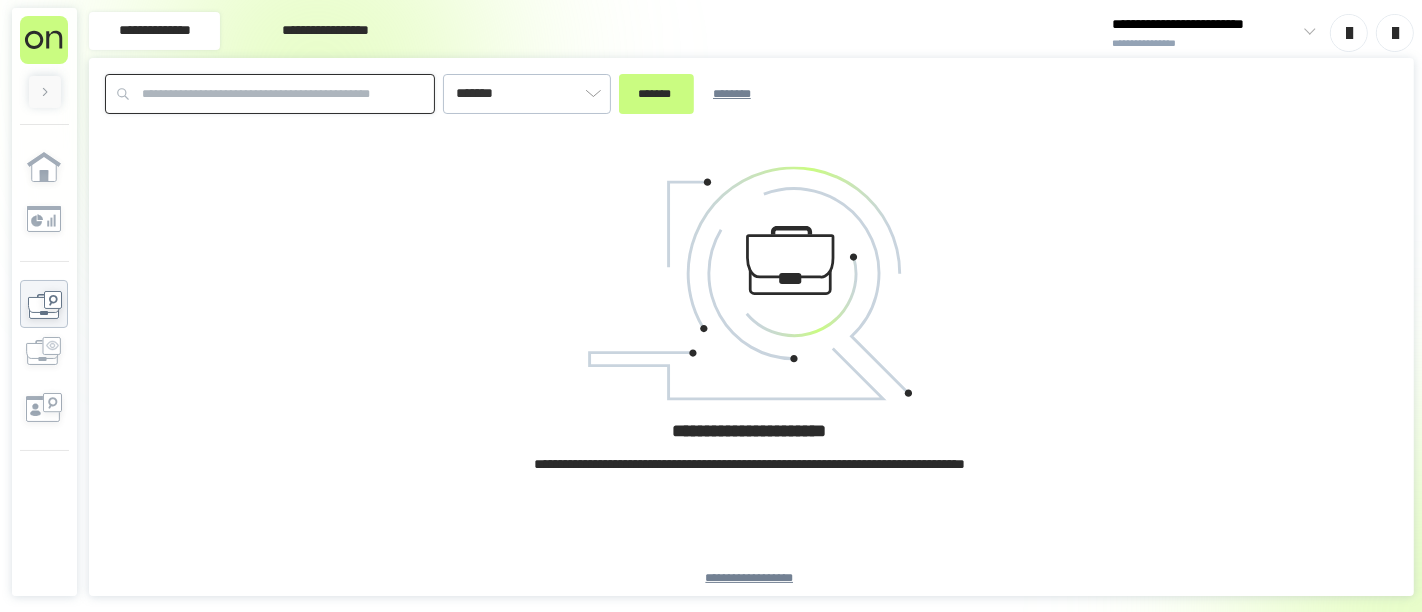 click at bounding box center (270, 94) 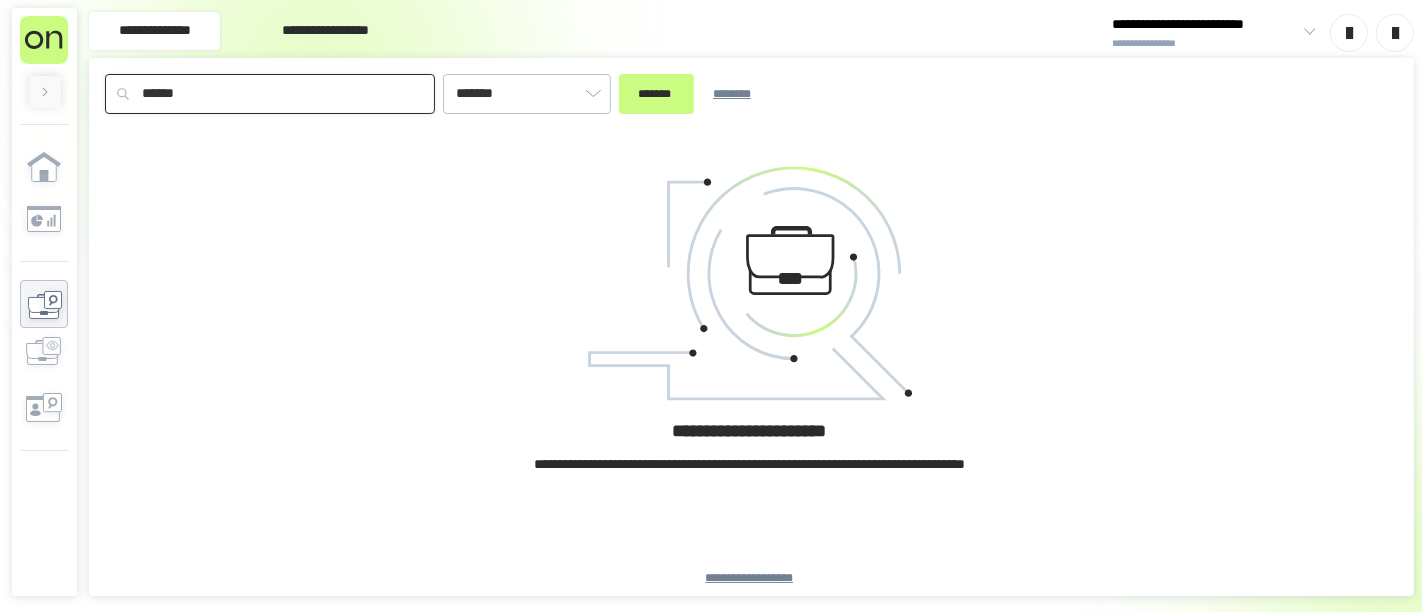 click on "*******" at bounding box center [656, 94] 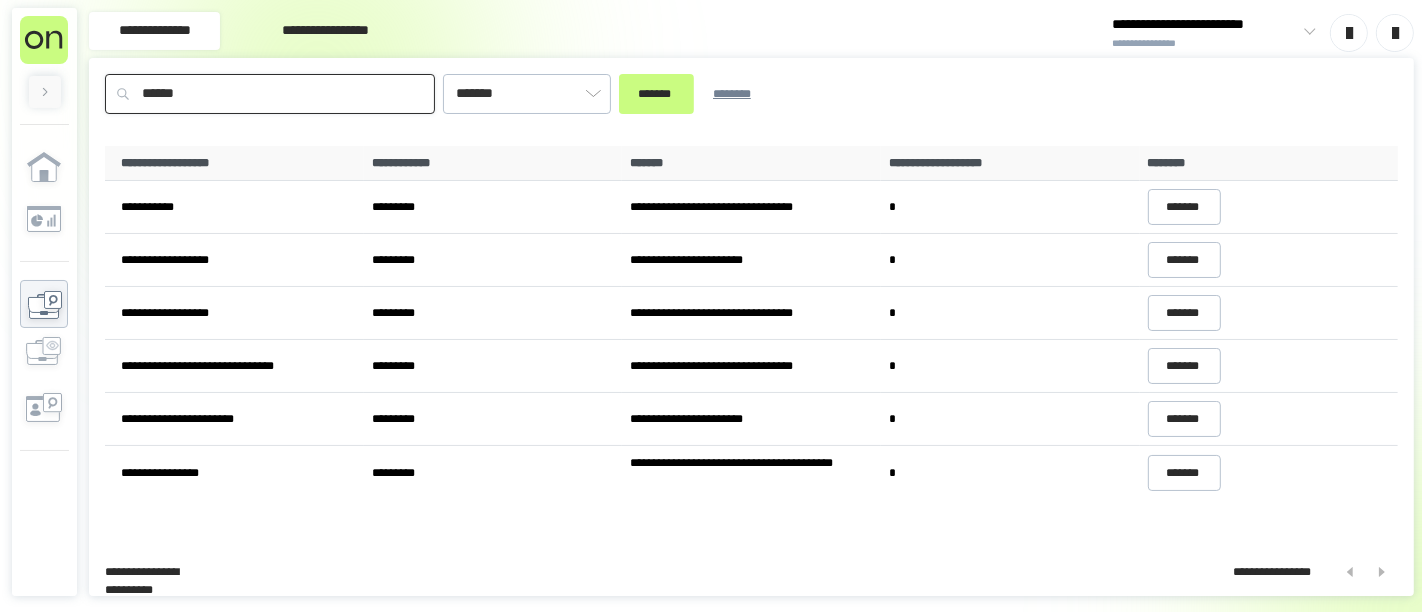 click on "******" at bounding box center (270, 94) 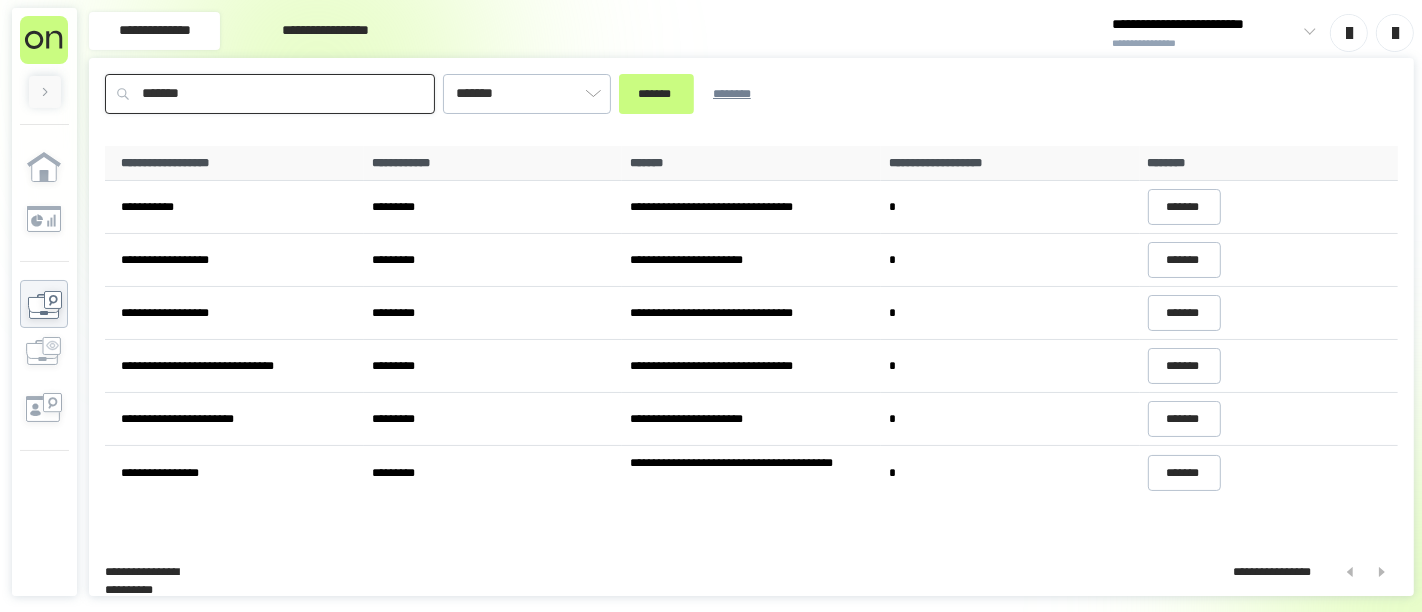 click on "*******" at bounding box center [656, 94] 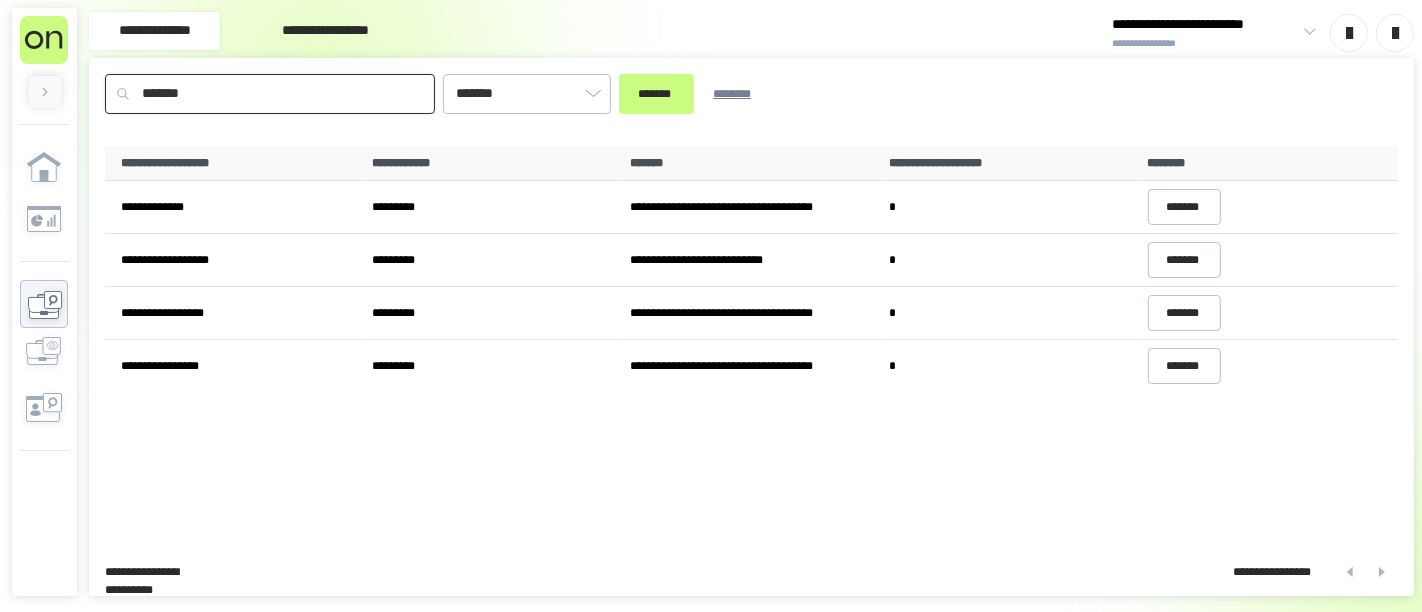 click on "*******" at bounding box center [270, 94] 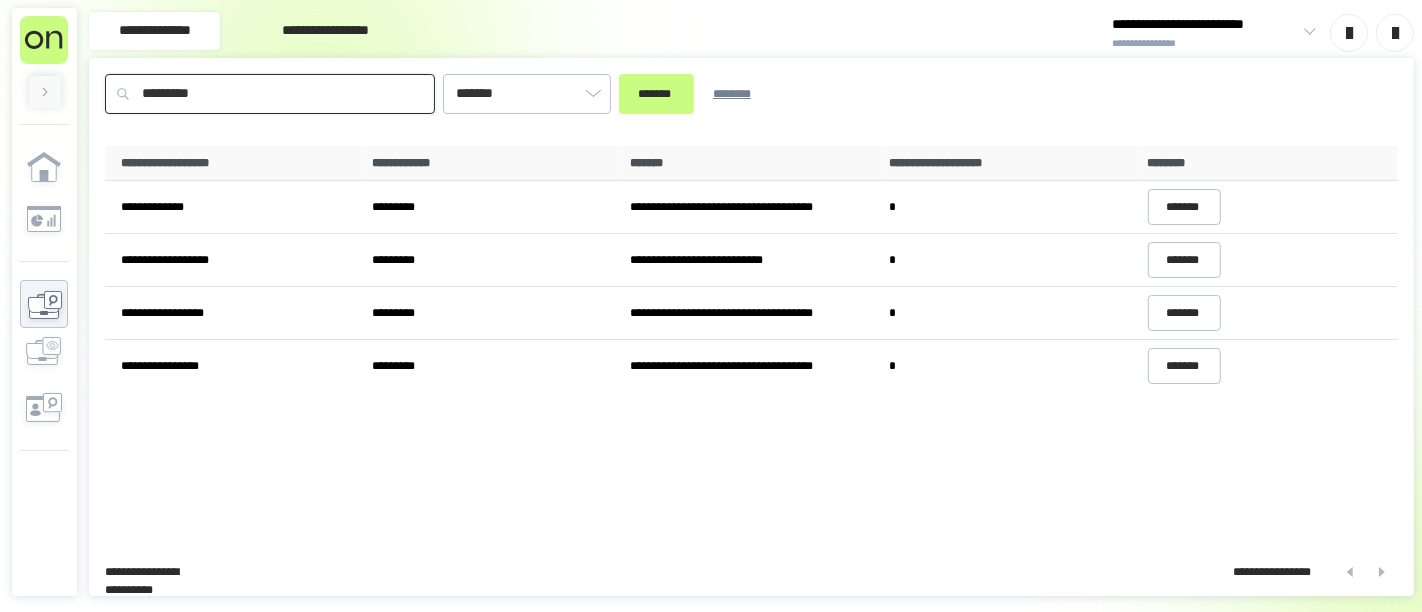 type on "*********" 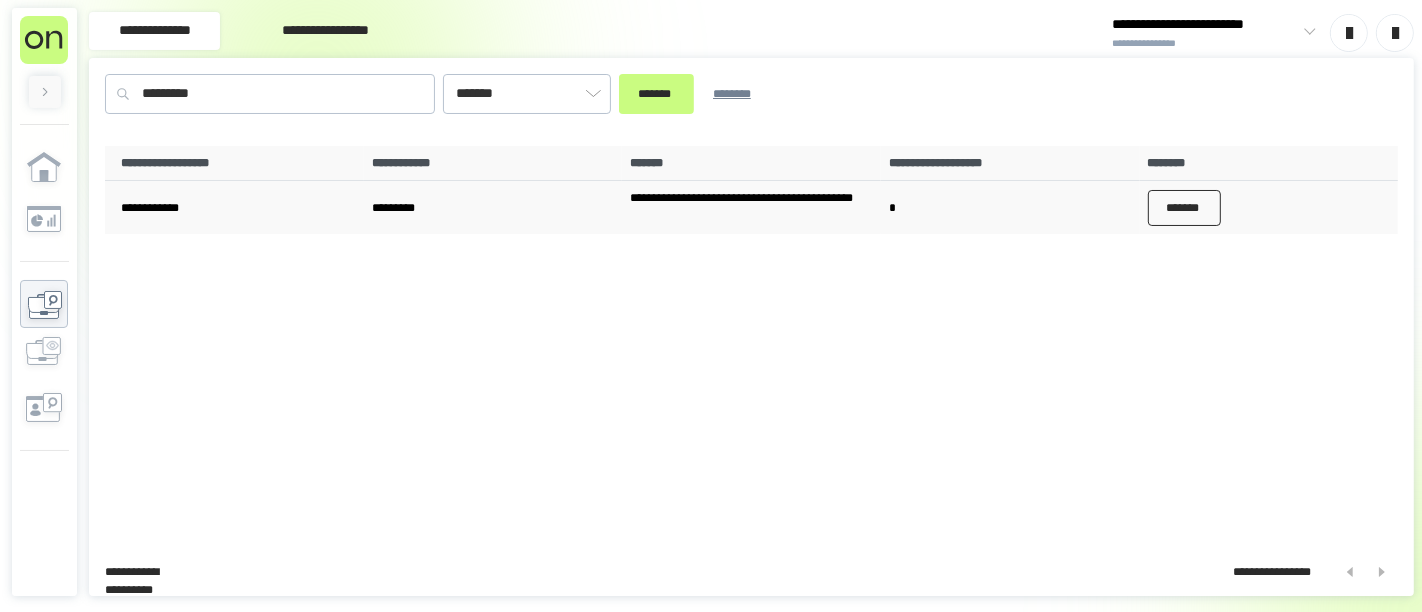 click on "*******" at bounding box center [1185, 208] 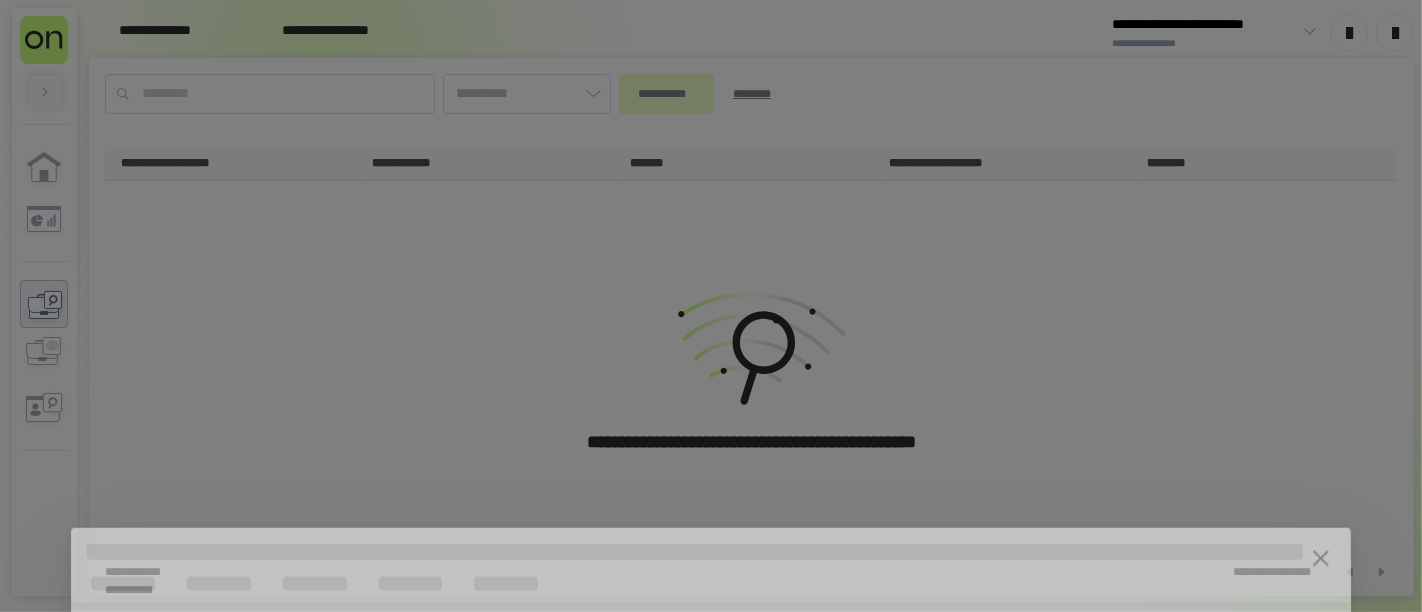 type on "*******" 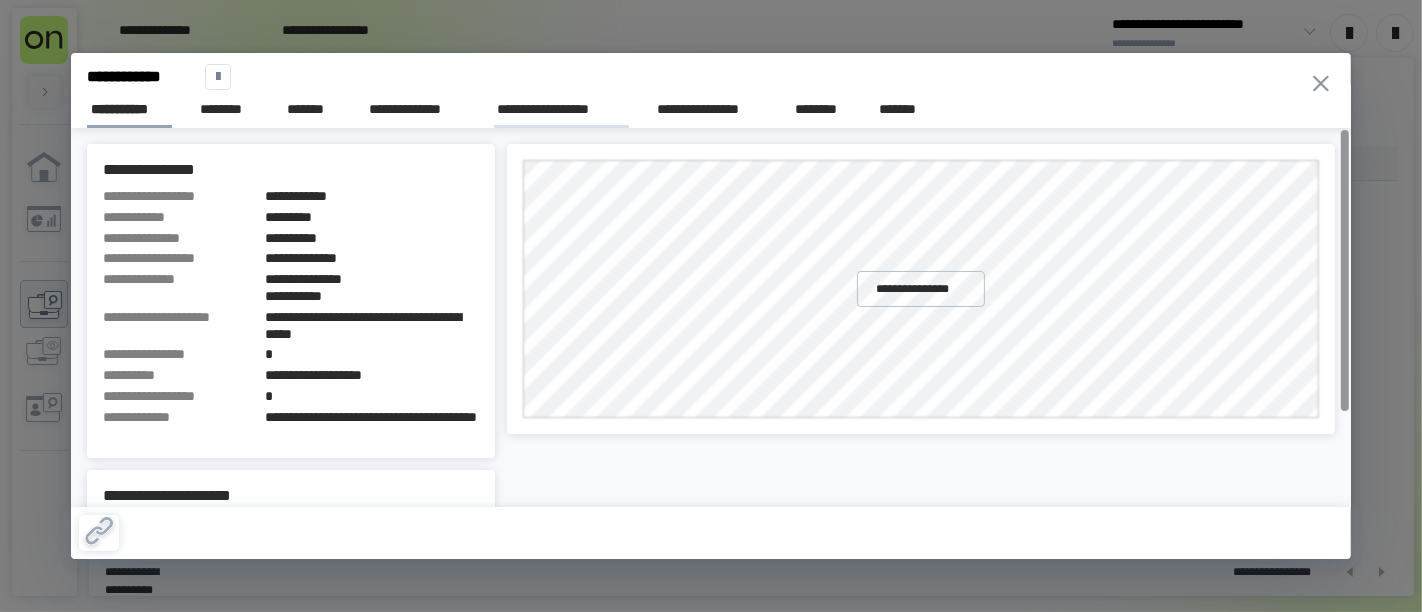 drag, startPoint x: 591, startPoint y: 102, endPoint x: 627, endPoint y: 96, distance: 36.496574 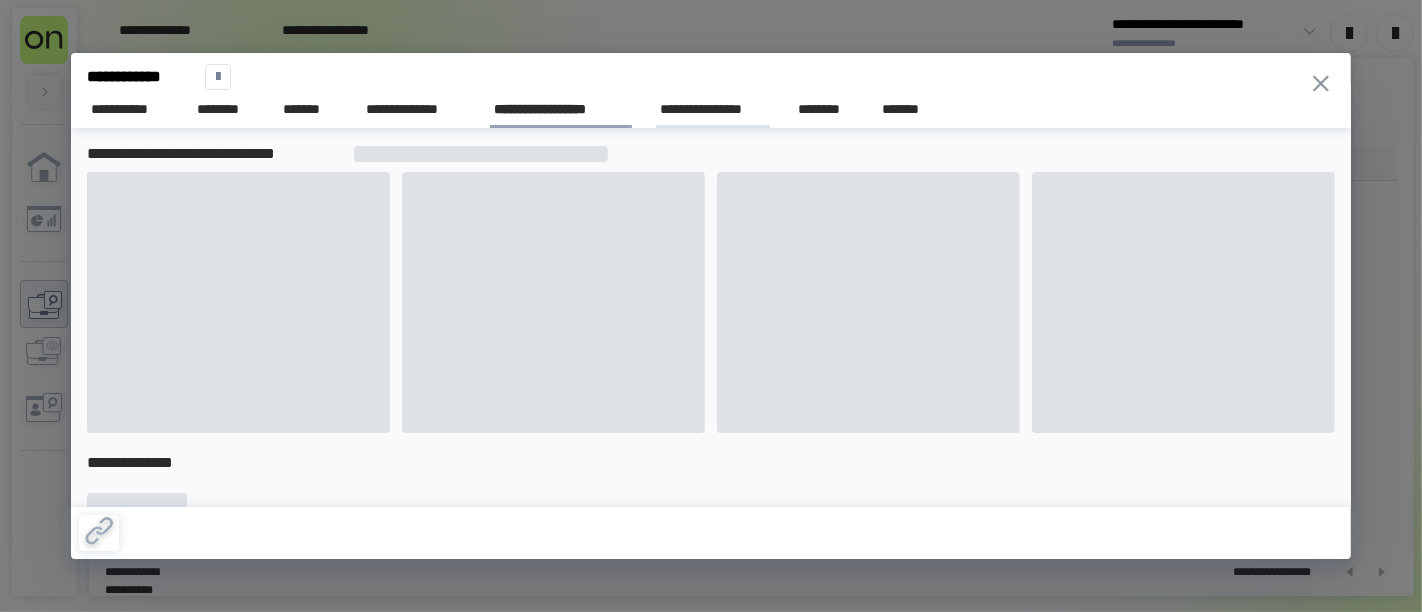 click on "**********" at bounding box center [713, 109] 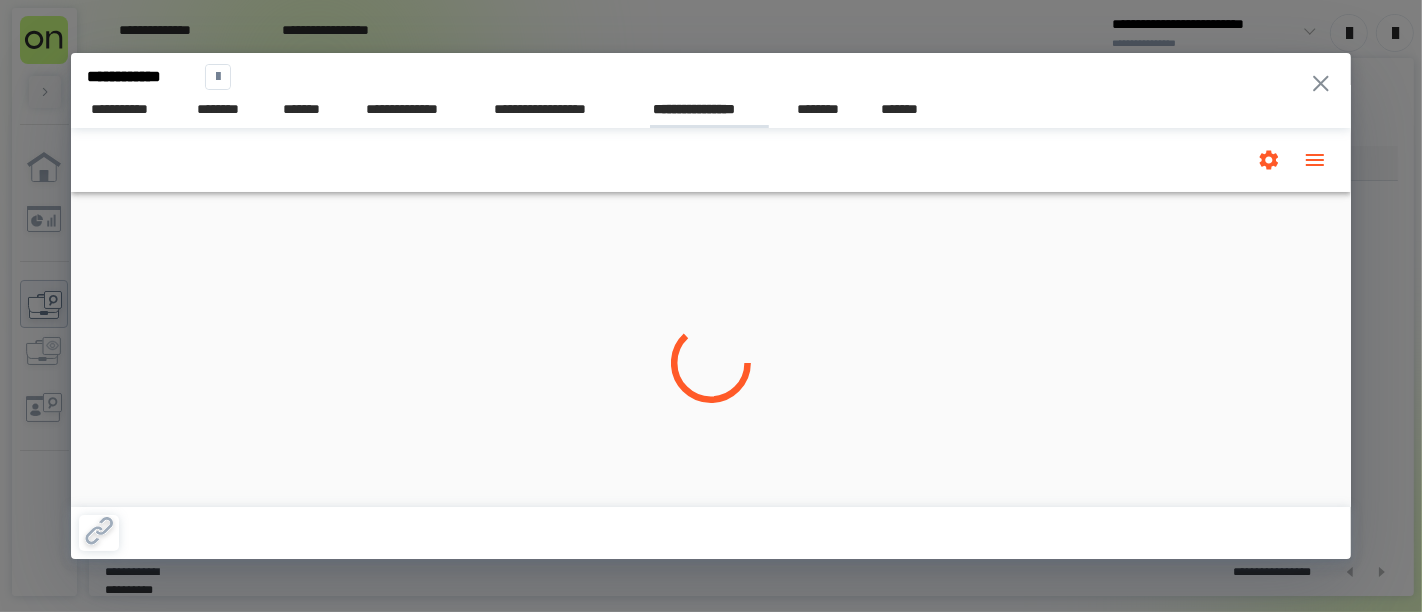 scroll, scrollTop: 0, scrollLeft: 0, axis: both 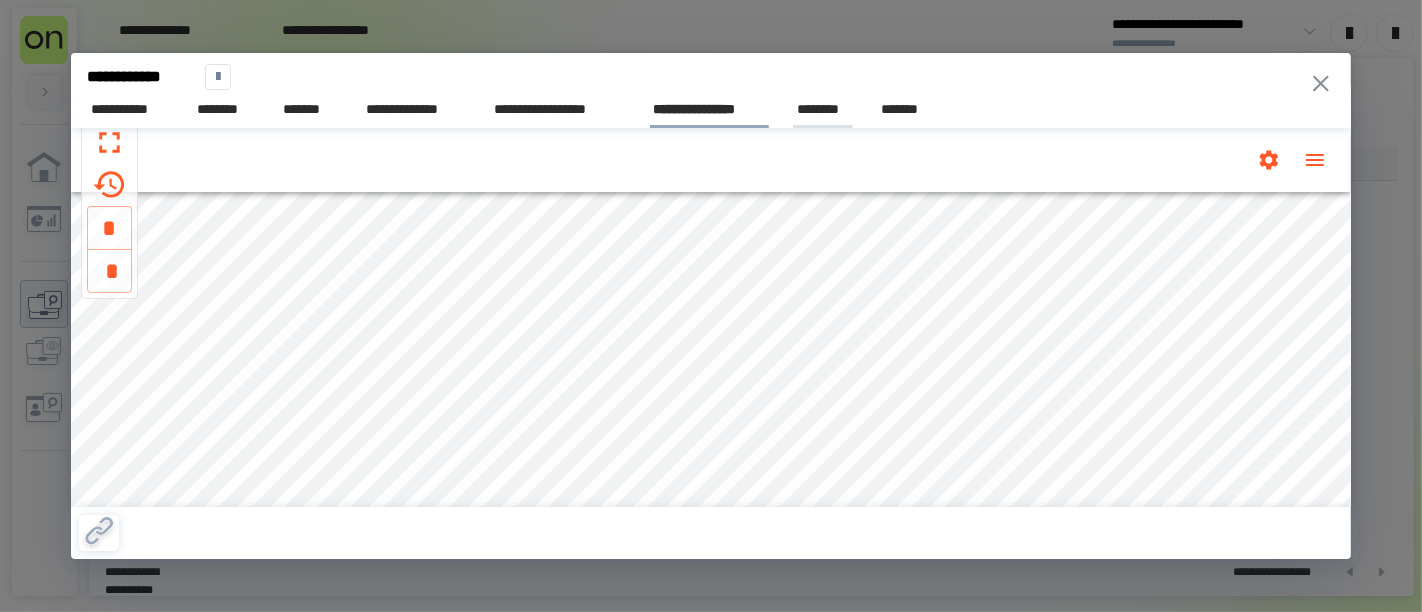click on "********" at bounding box center (823, 110) 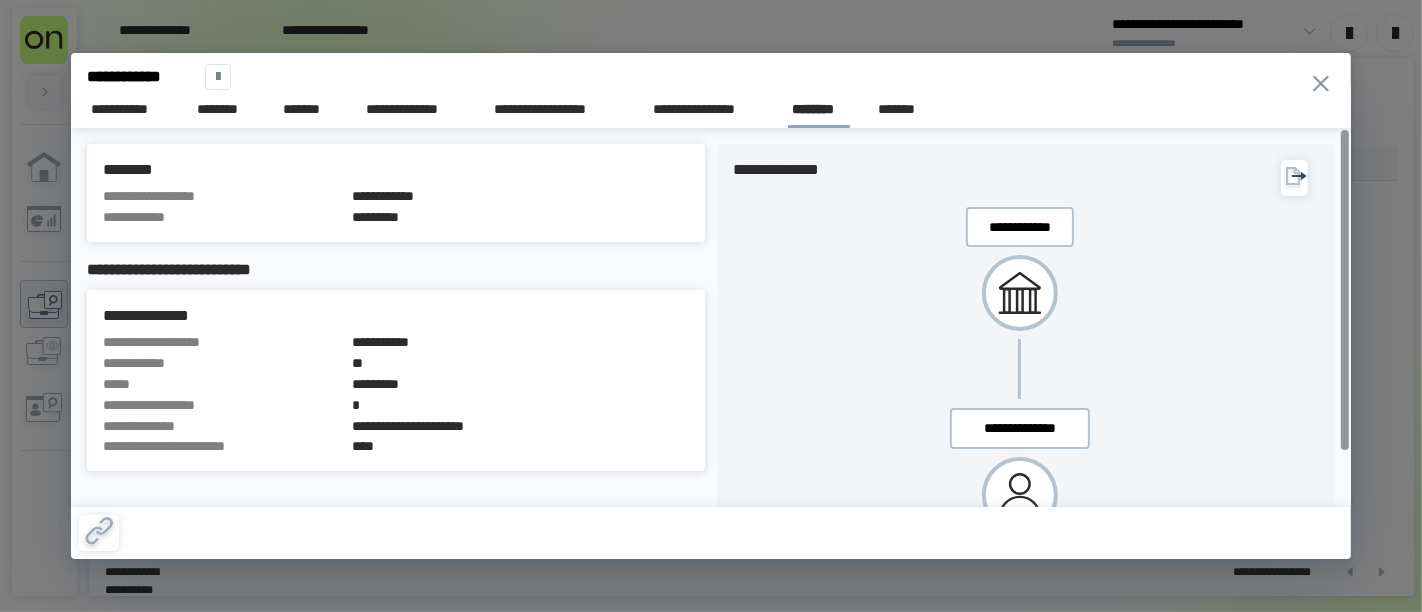 scroll, scrollTop: 0, scrollLeft: 0, axis: both 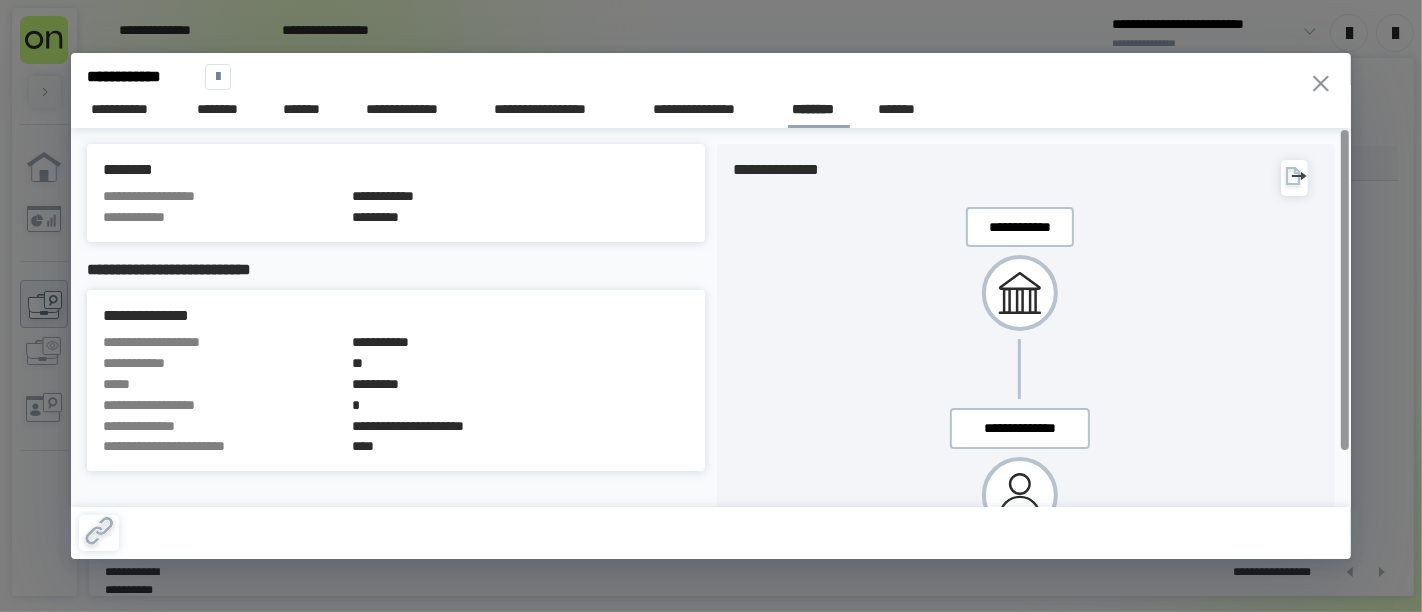 click on "[FIRST] [LAST] [LAST] [LAST] [LAST] [LAST] [LAST] [LAST] [LAST] [LAST] [LAST] [LAST] [LAST] [LAST] [LAST] [LAST] [LAST] [LAST] [LAST] [LAST] [LAST] [LAST] [LAST] [LAST] [LAST] [LAST] [LAST] [LAST] [LAST] [LAST] [LAST]" at bounding box center (711, 306) 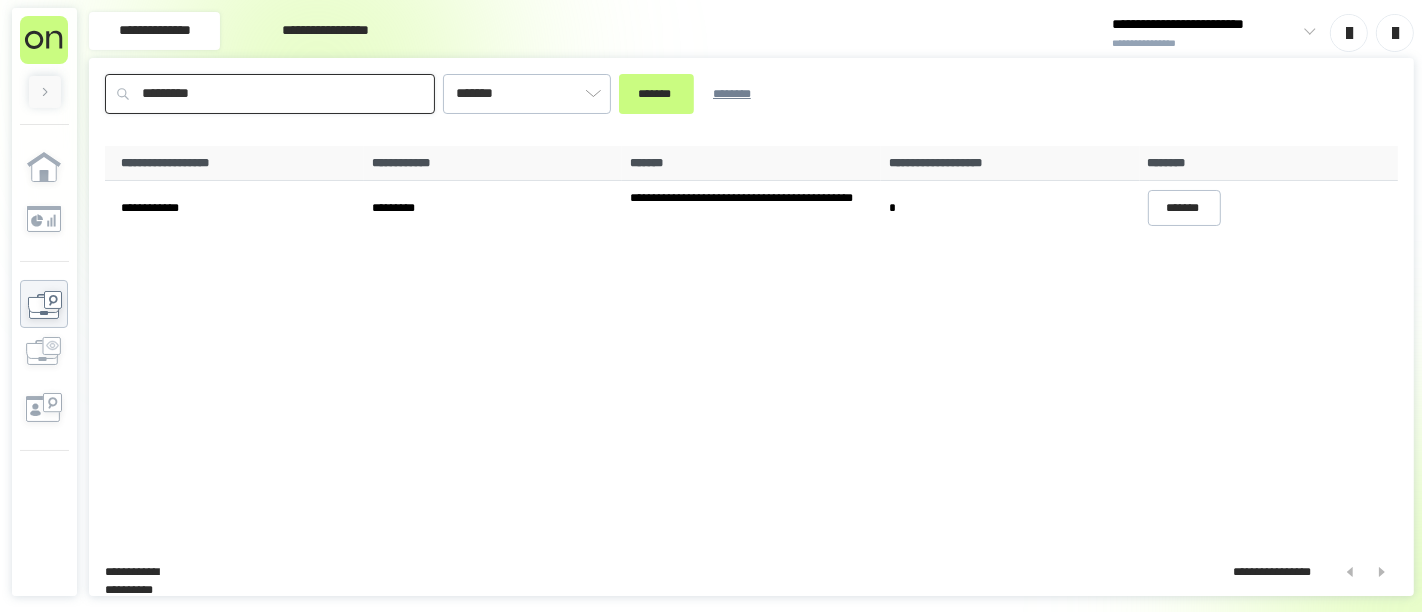 click on "*********" at bounding box center [270, 94] 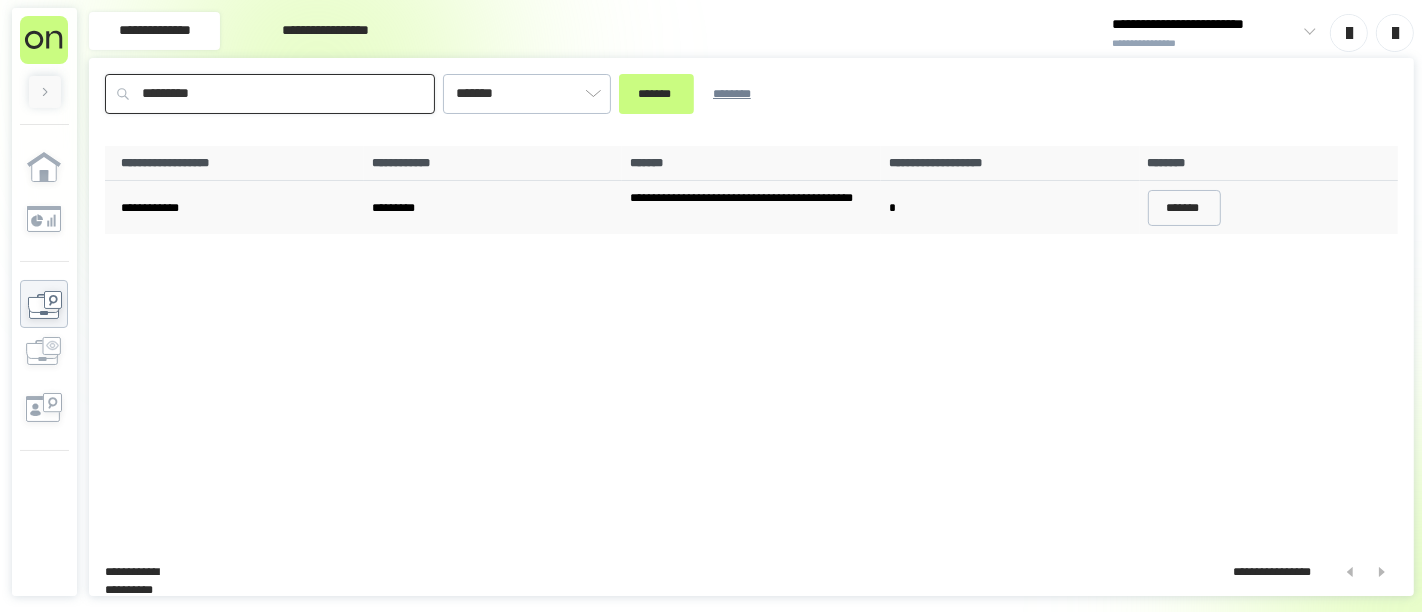 type on "*********" 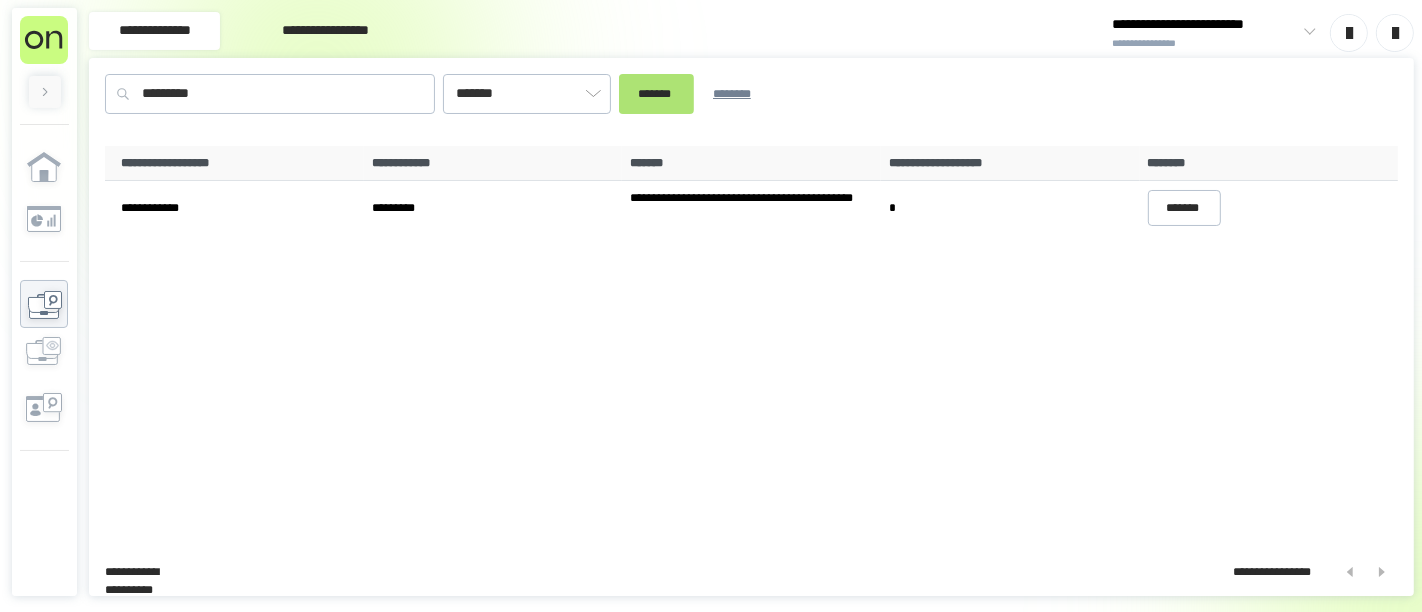 click on "*******" at bounding box center (656, 93) 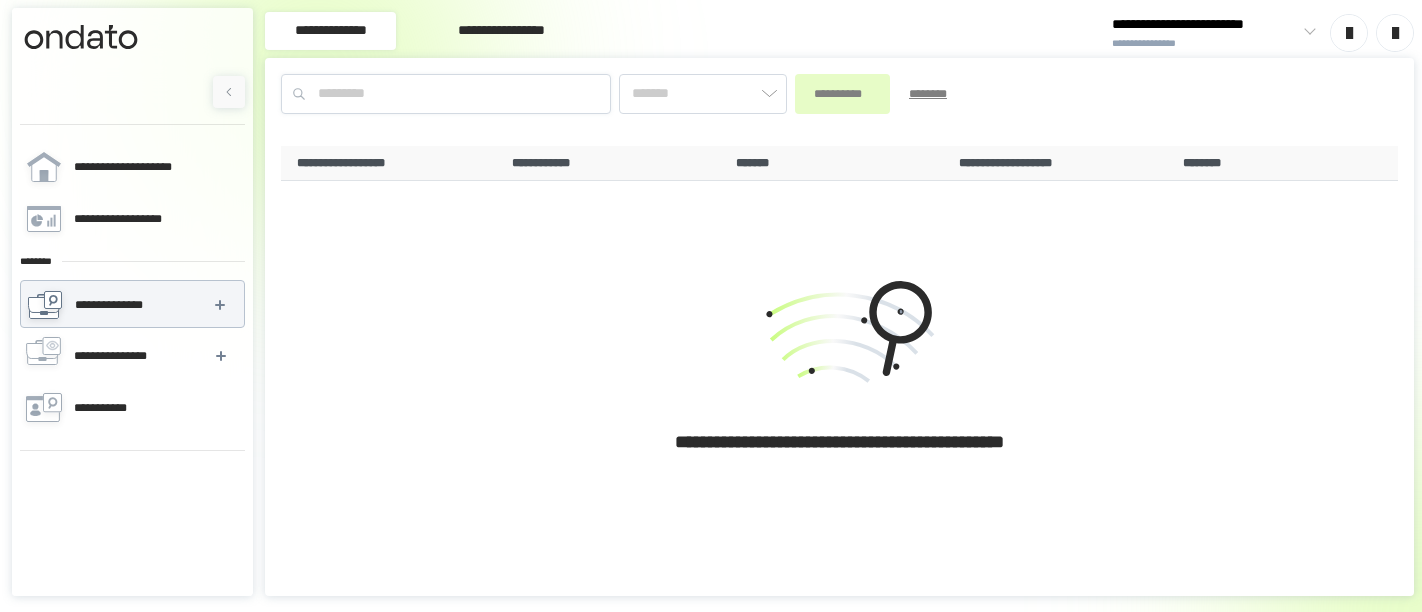 scroll, scrollTop: 0, scrollLeft: 0, axis: both 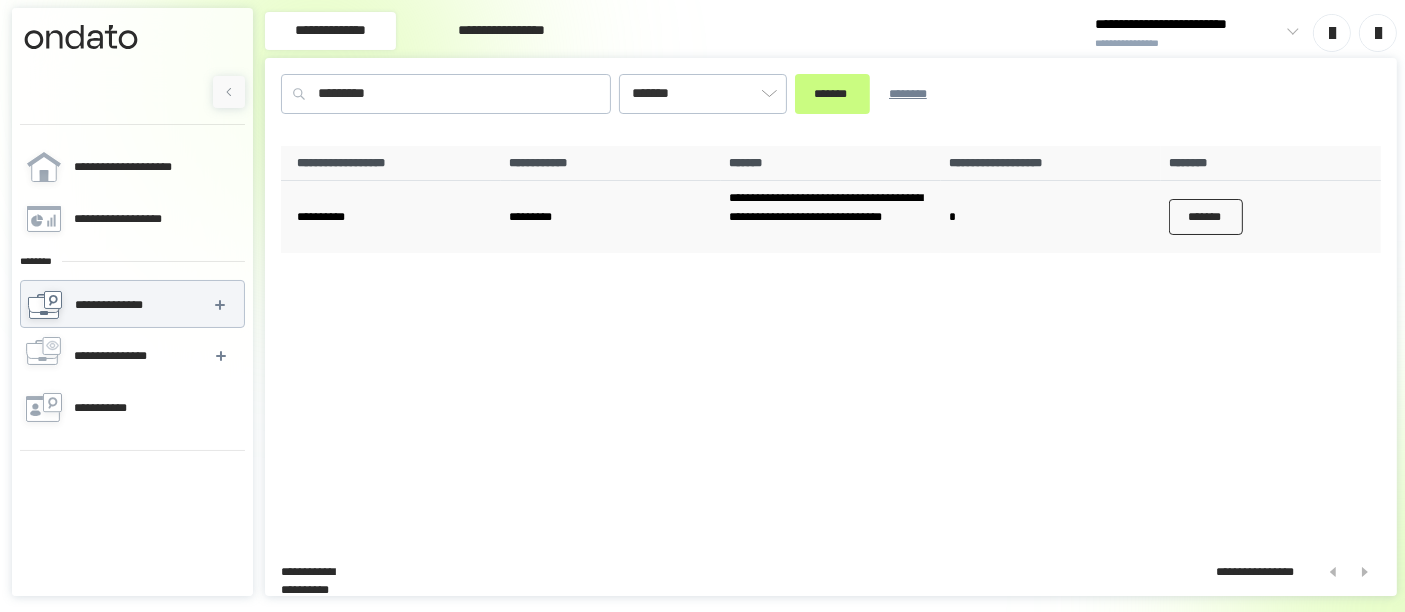 click on "*******" at bounding box center [1206, 217] 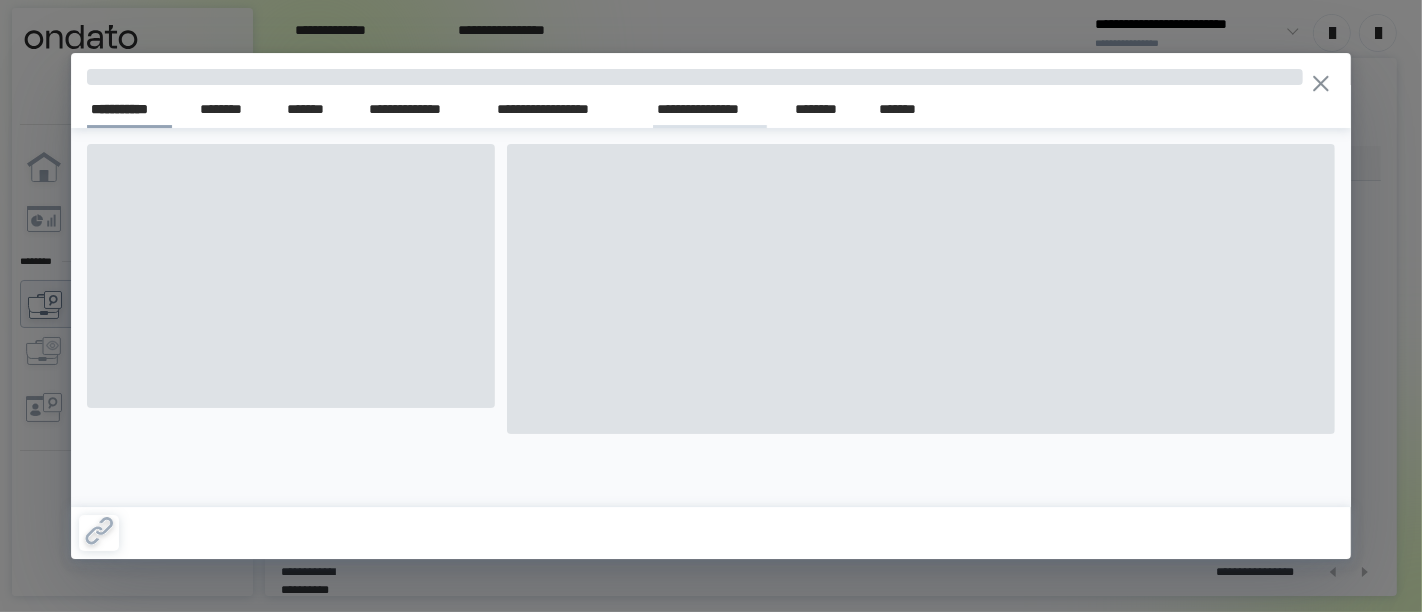 click on "**********" at bounding box center [710, 109] 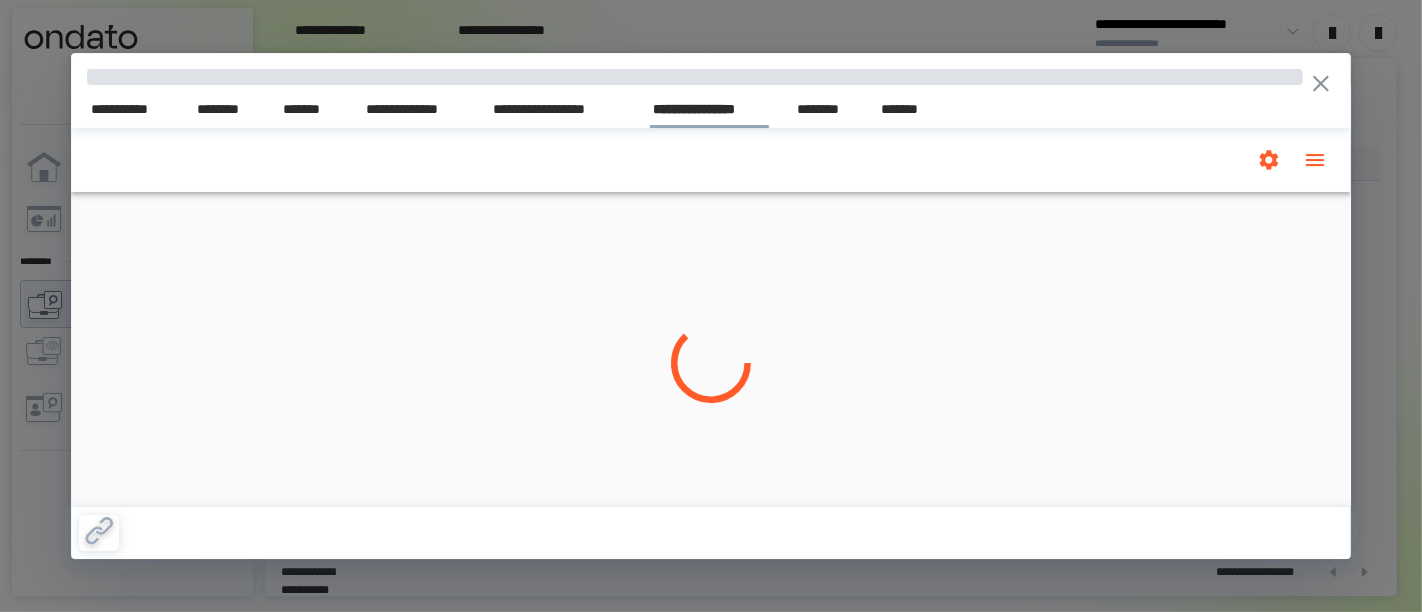 scroll, scrollTop: 0, scrollLeft: 0, axis: both 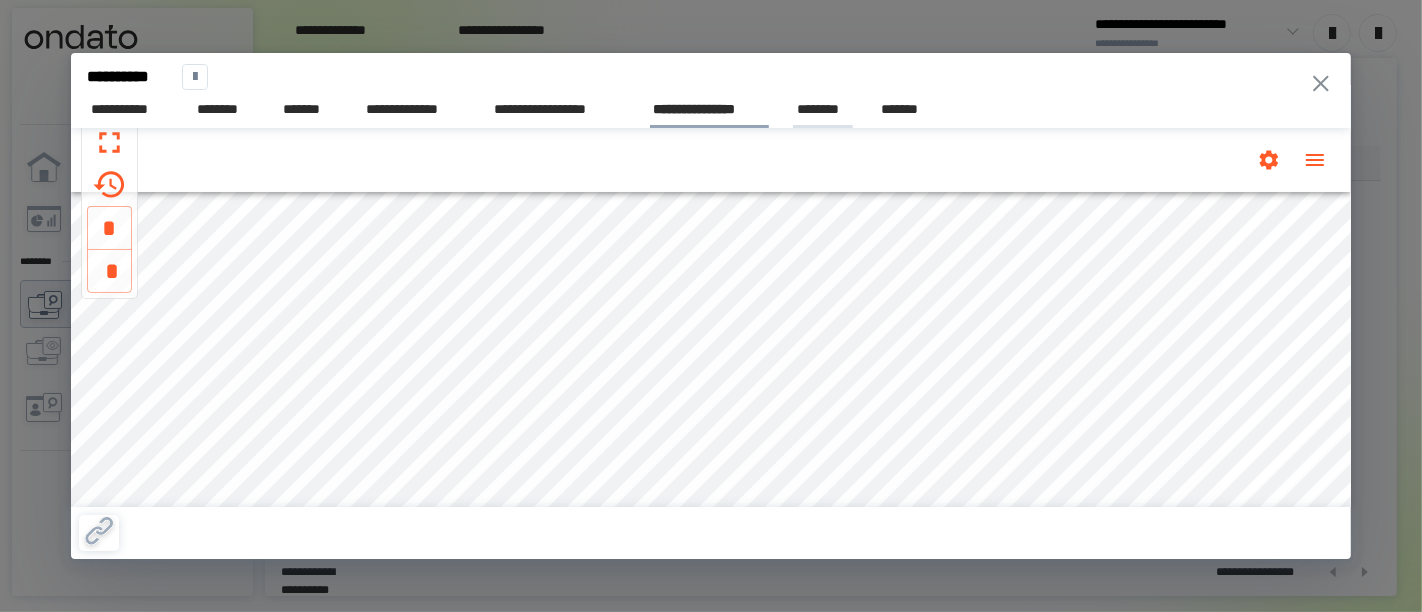 click on "********" at bounding box center [823, 109] 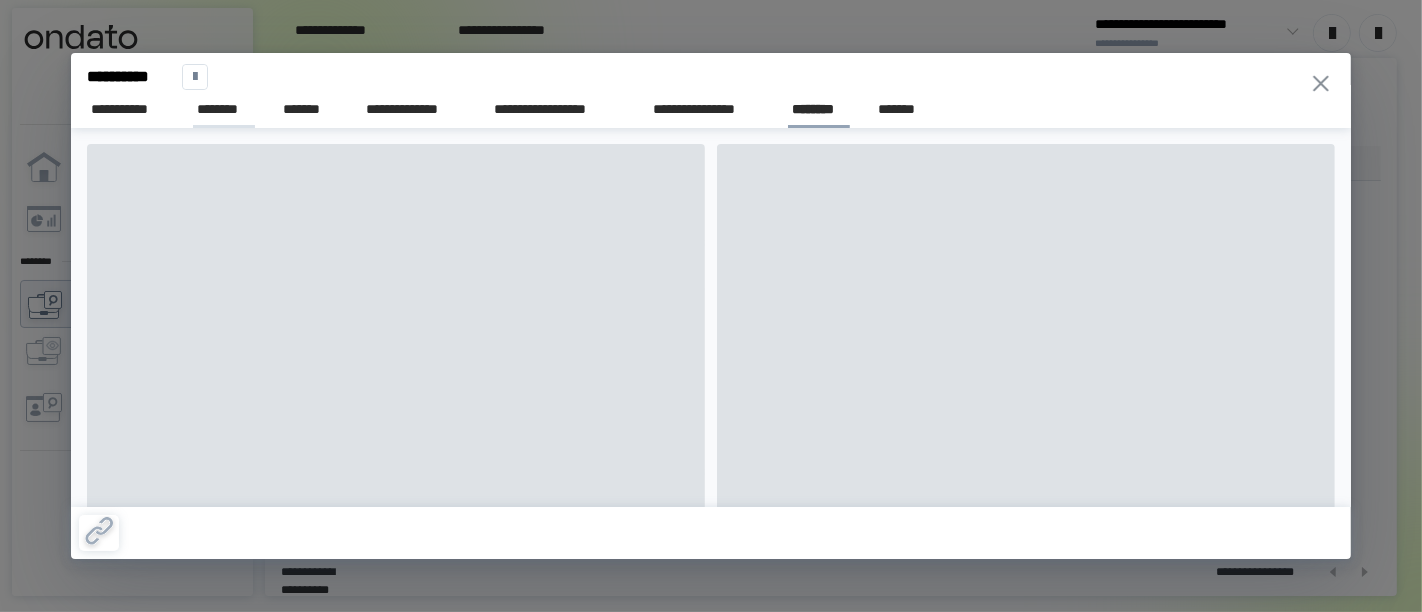 scroll, scrollTop: 0, scrollLeft: 0, axis: both 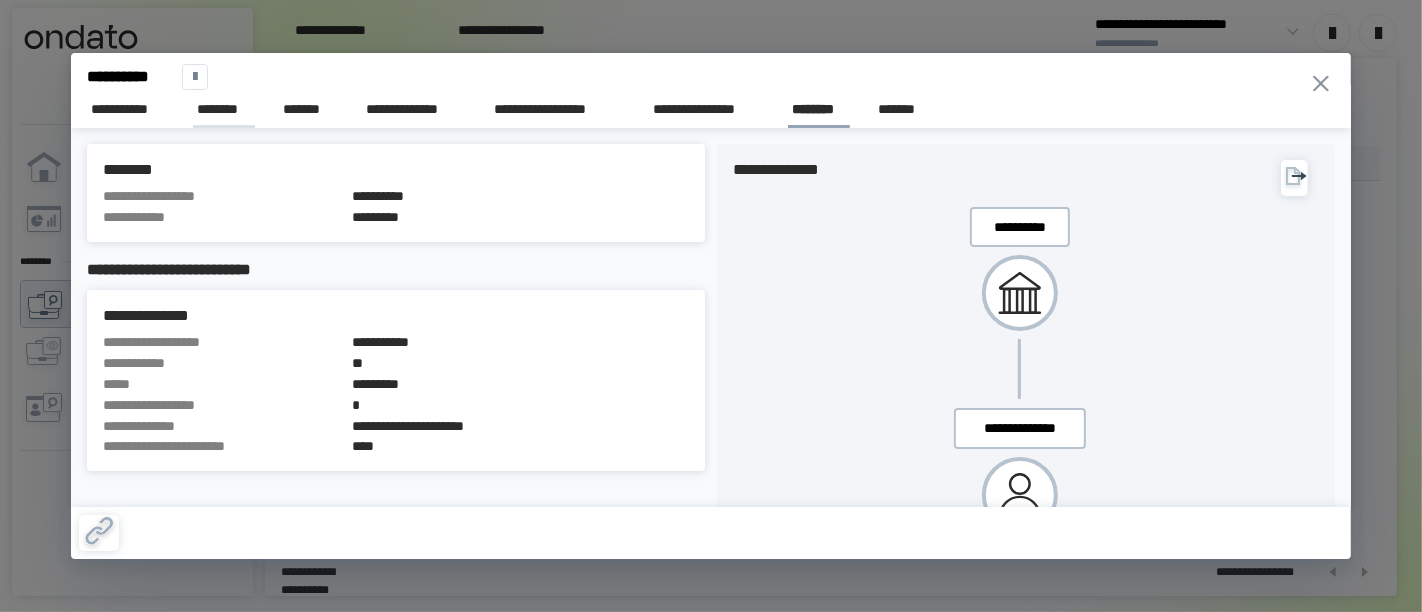 click on "********" at bounding box center [224, 109] 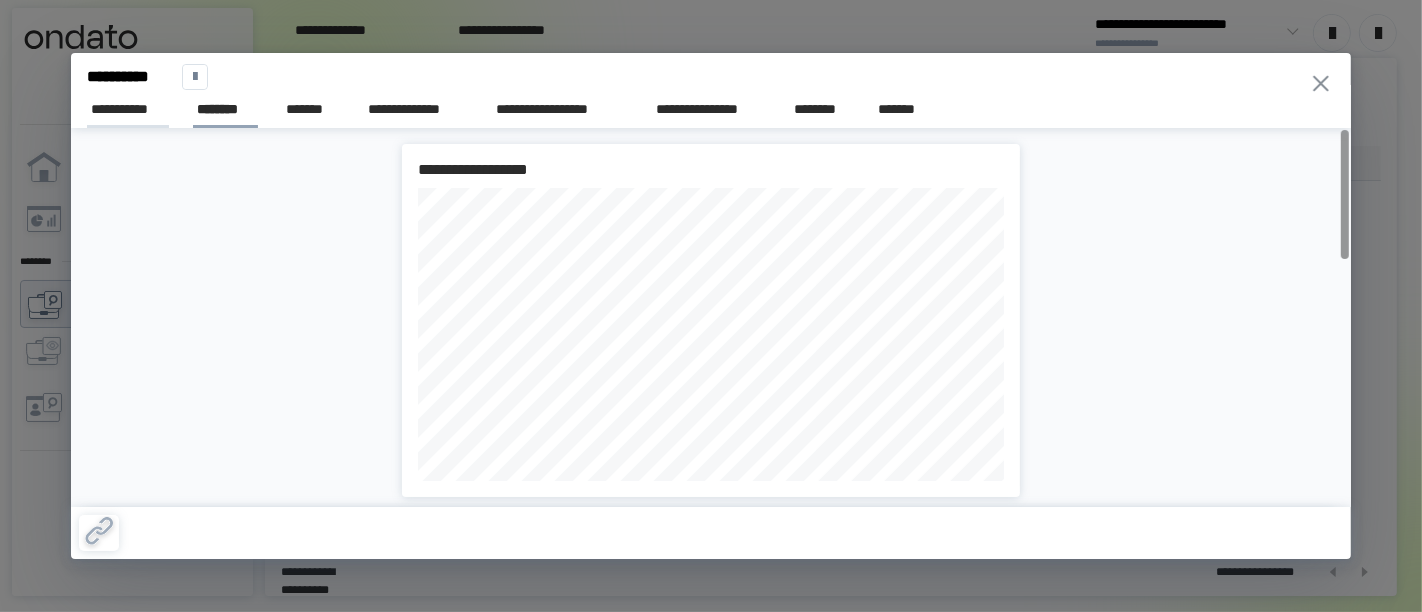 click on "**********" at bounding box center (127, 109) 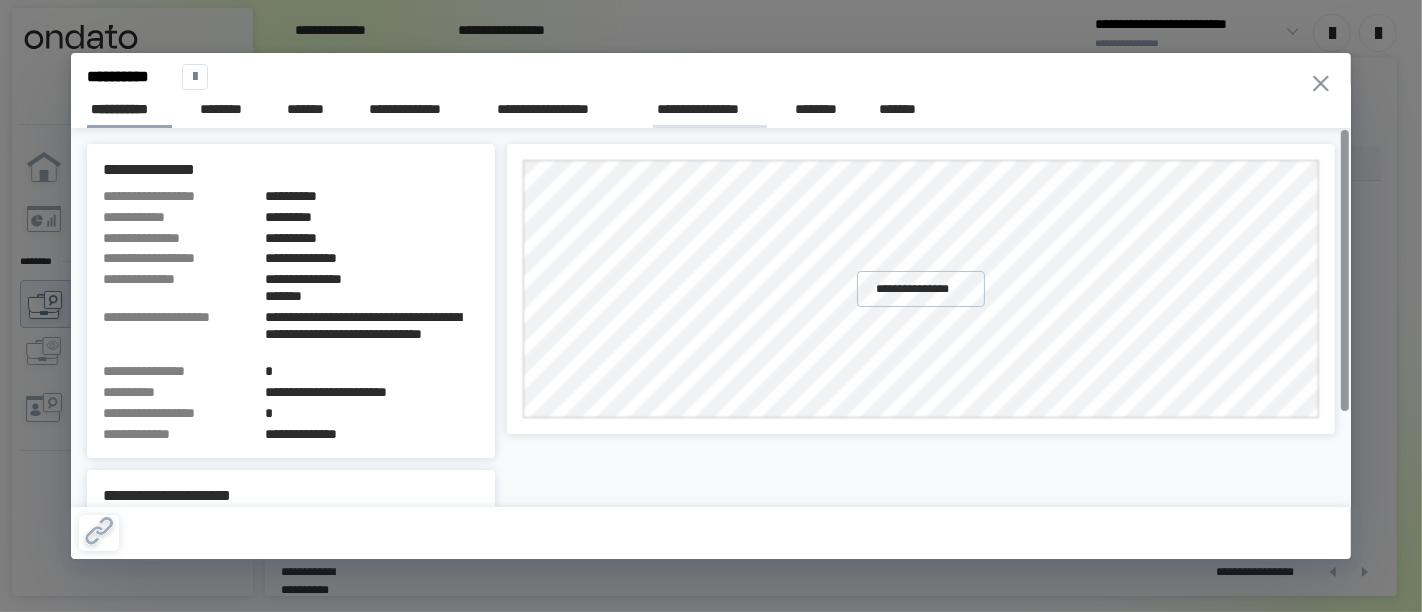 click on "**********" at bounding box center (710, 109) 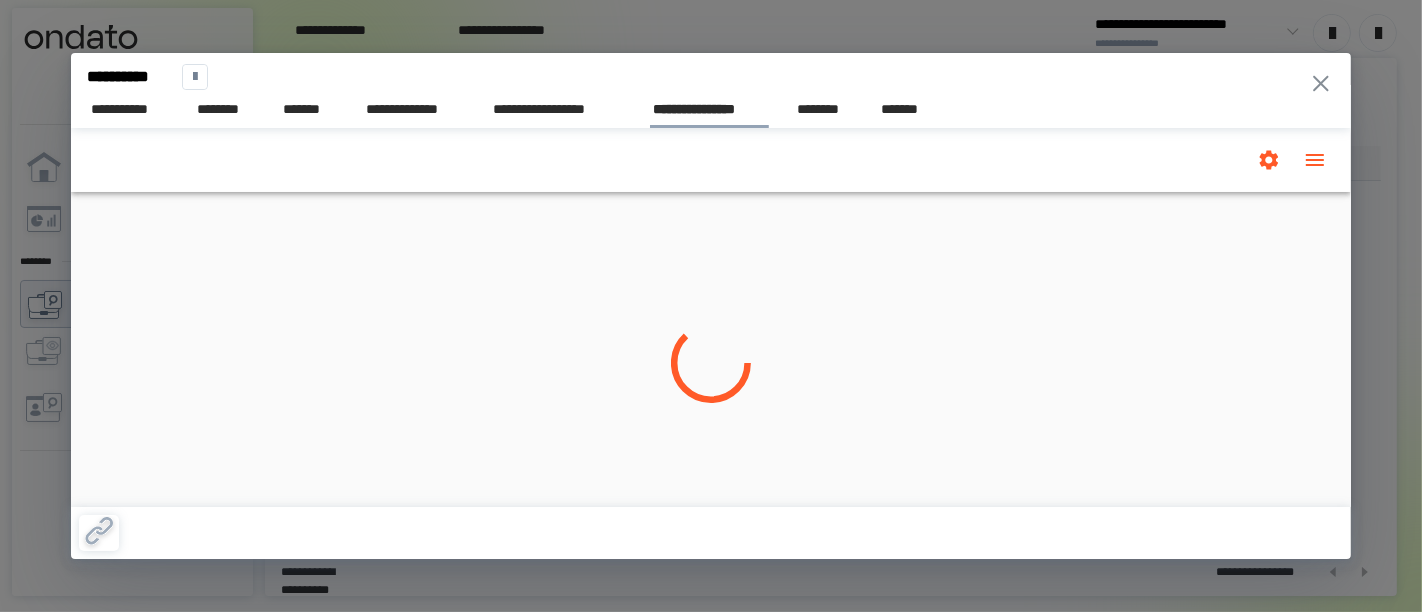 scroll, scrollTop: 0, scrollLeft: 0, axis: both 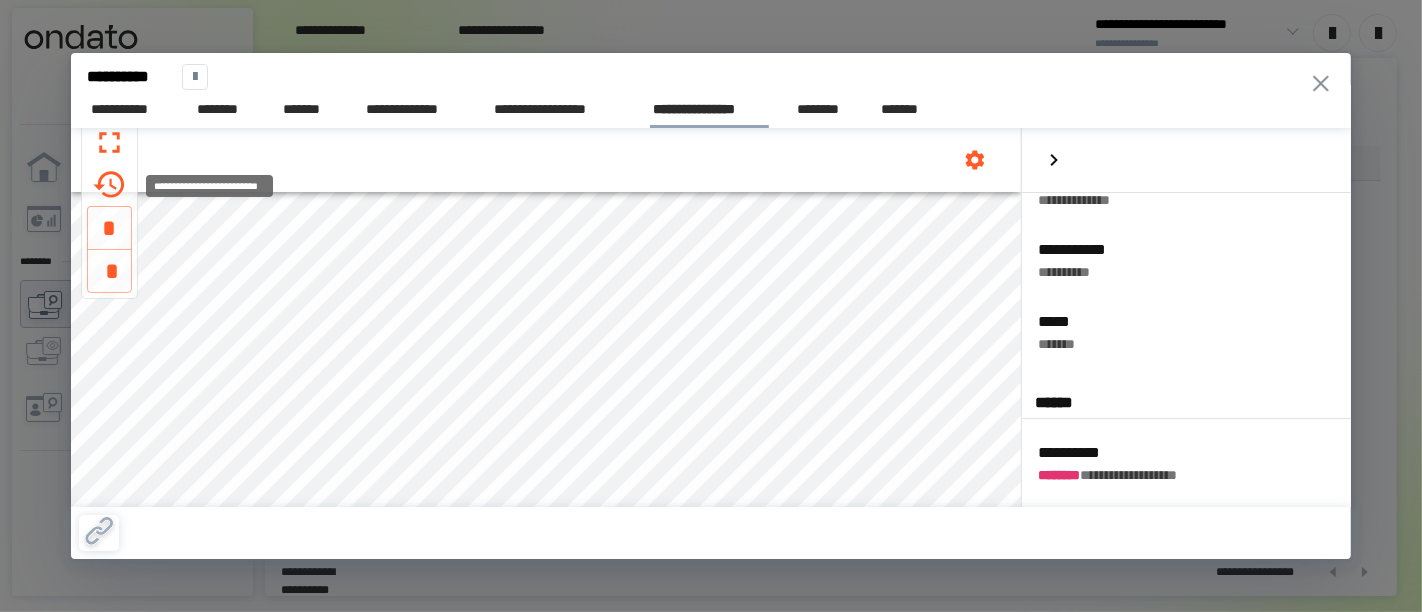 click 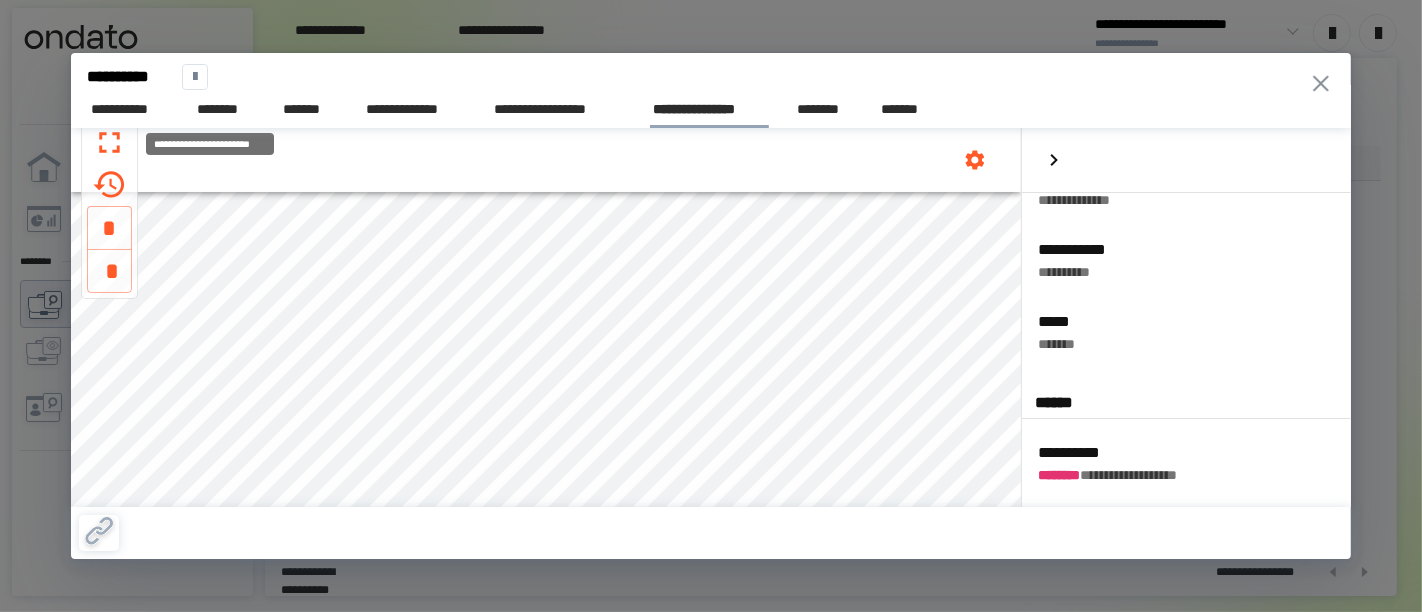click 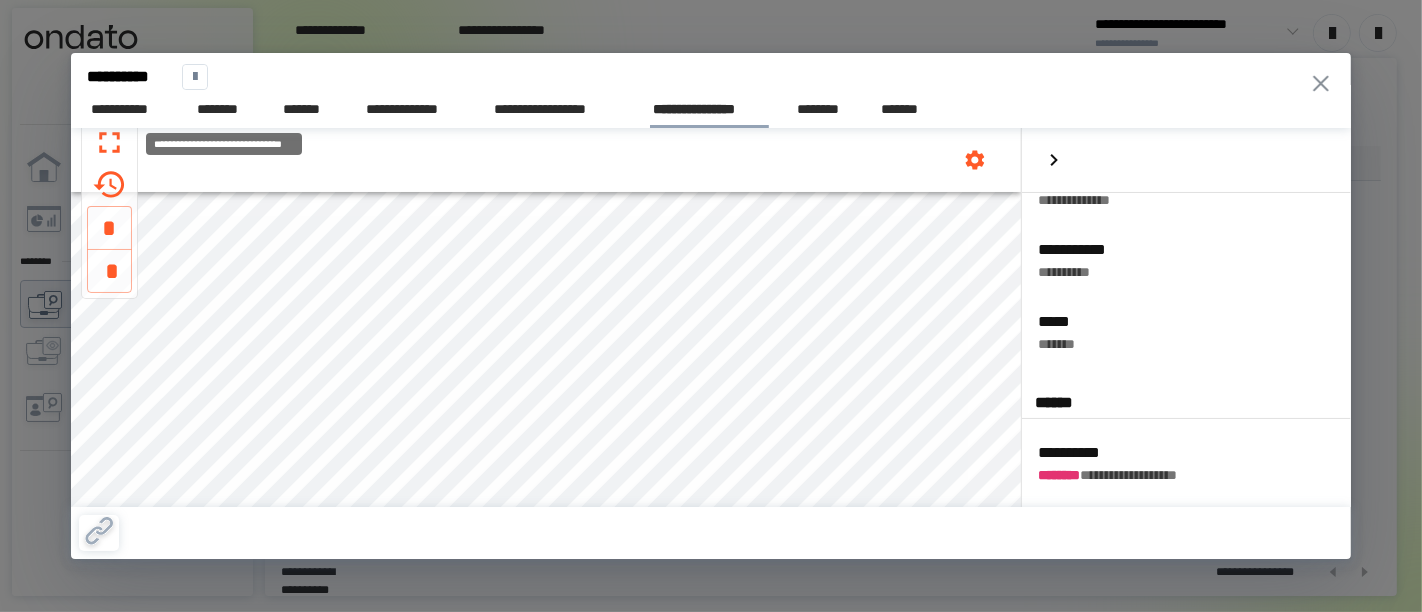 scroll, scrollTop: 0, scrollLeft: 0, axis: both 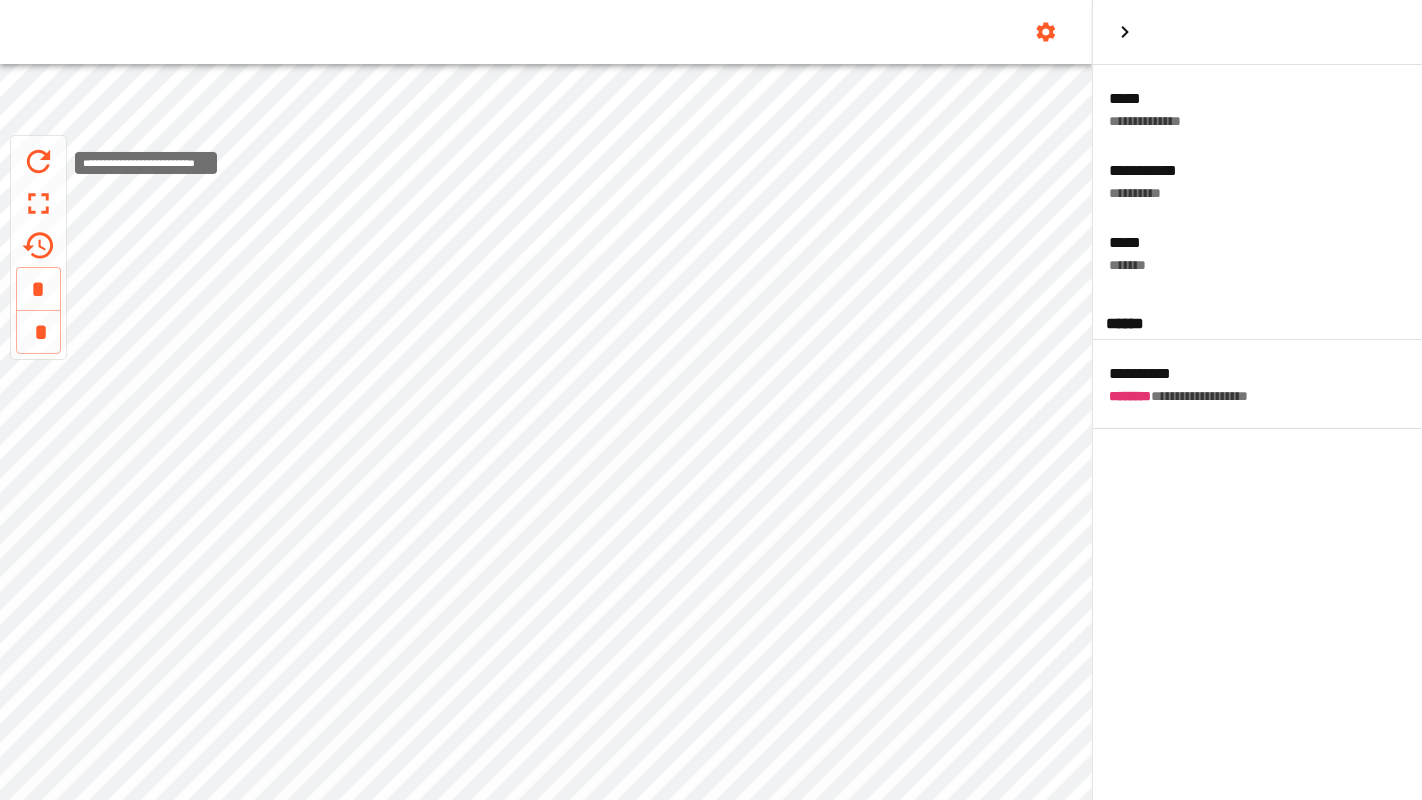 click 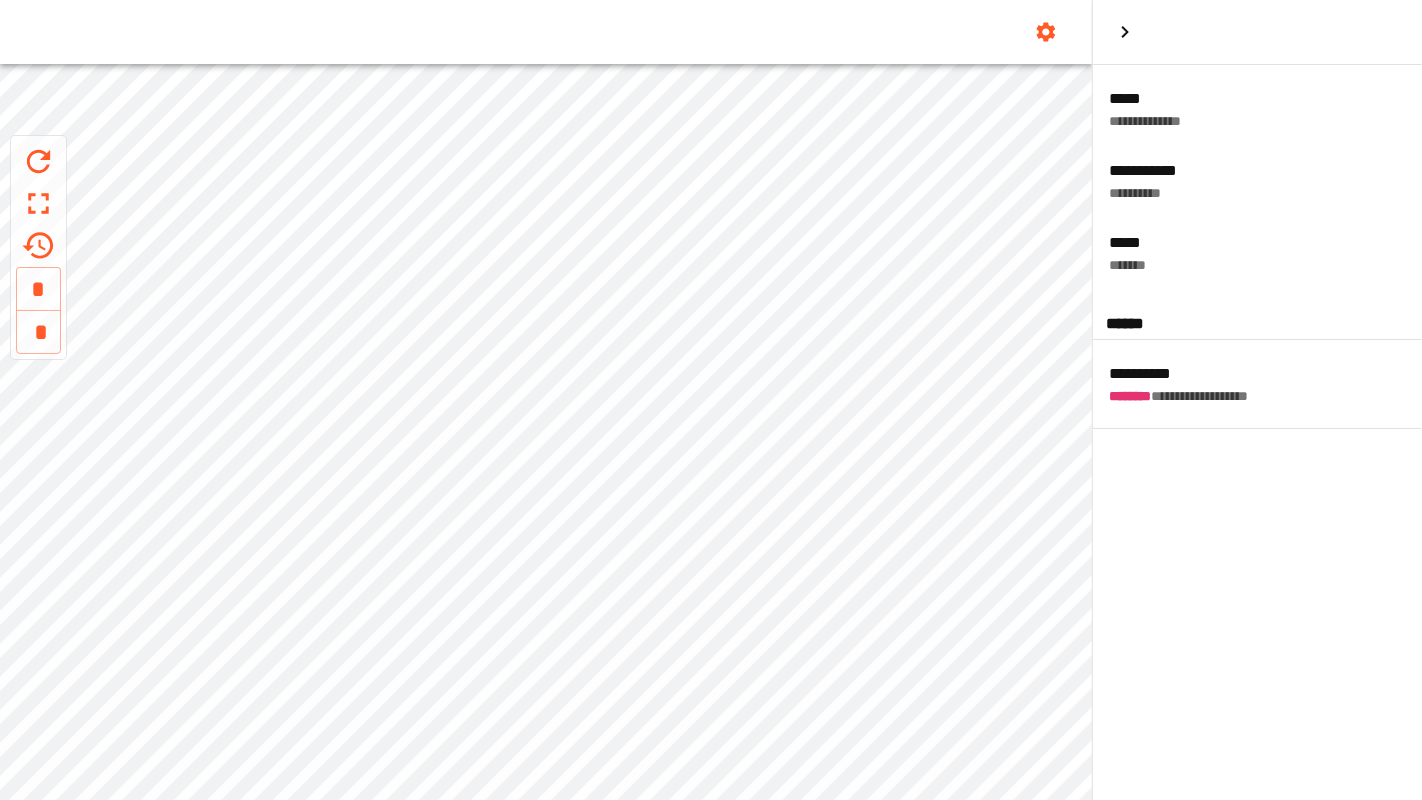 click 